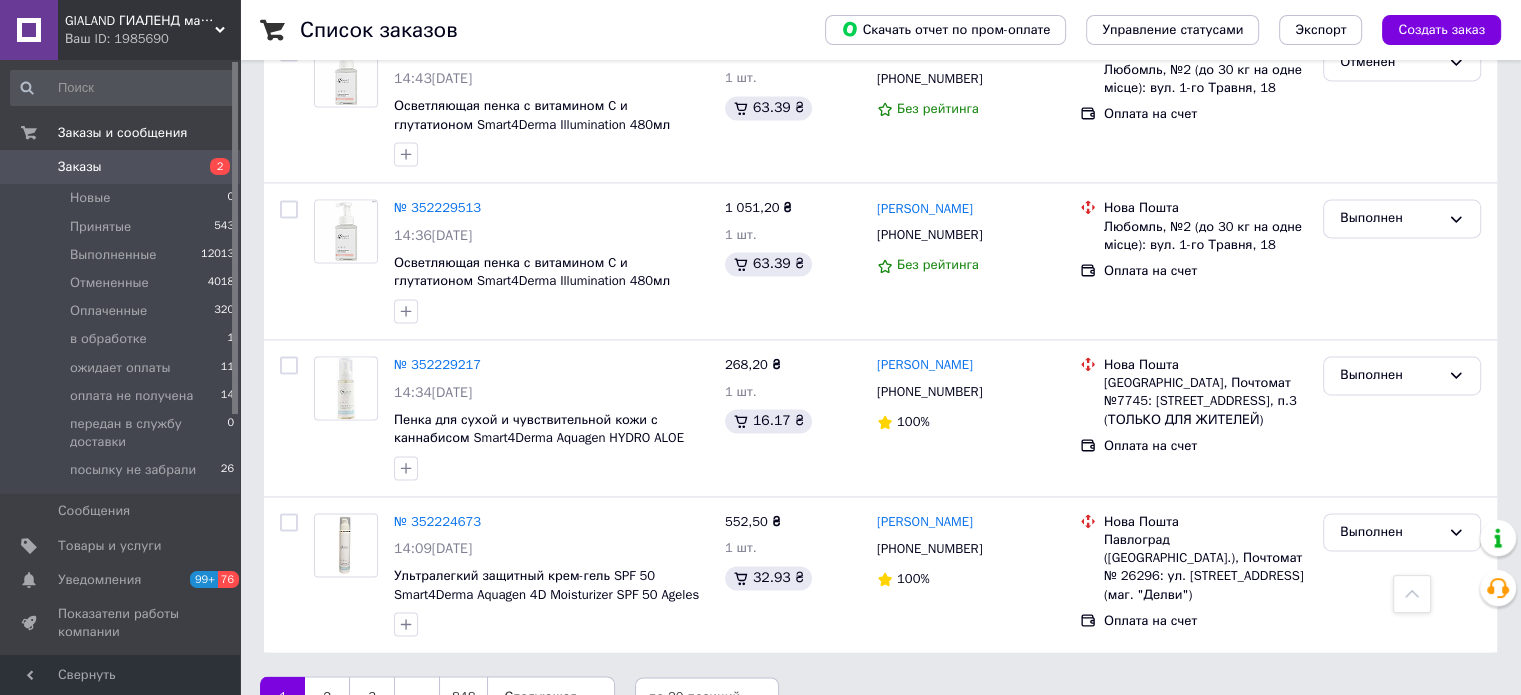 scroll, scrollTop: 2972, scrollLeft: 0, axis: vertical 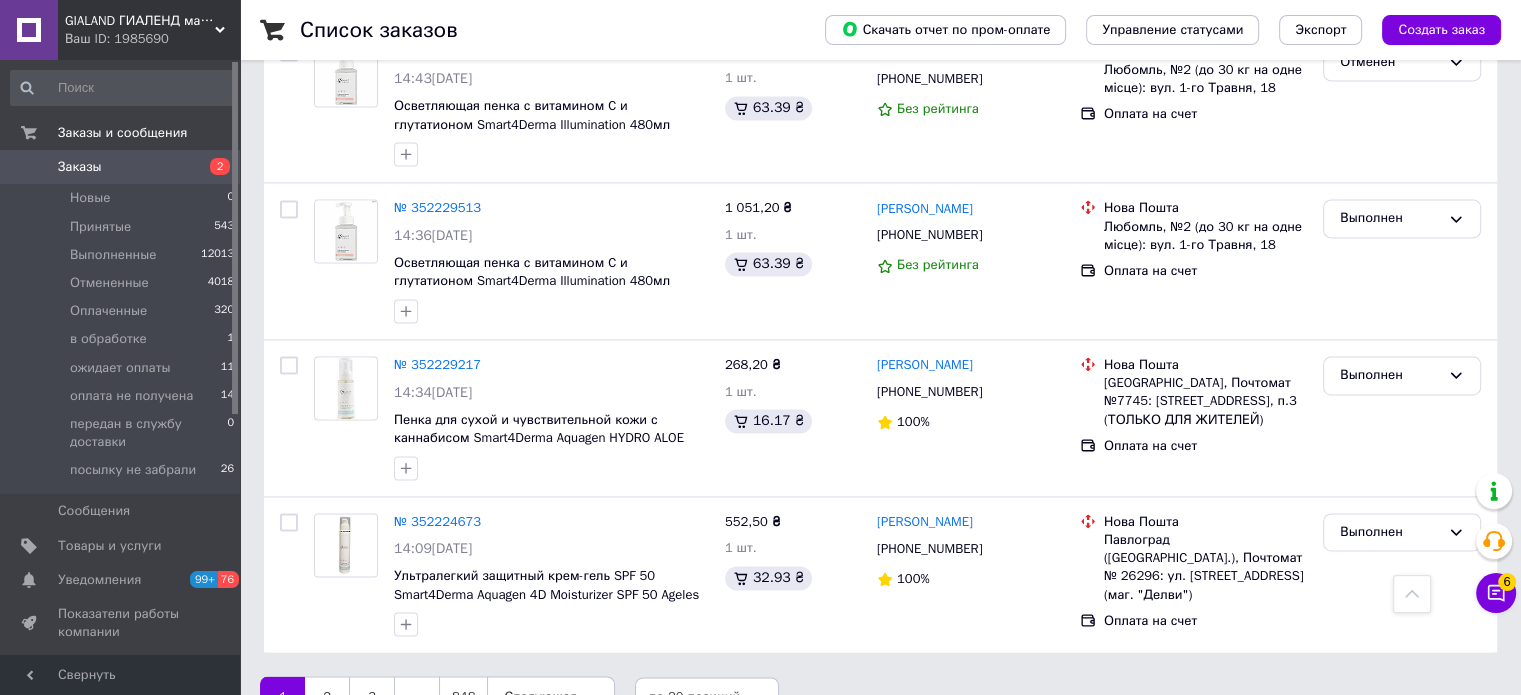 click on "Заказы" at bounding box center [121, 167] 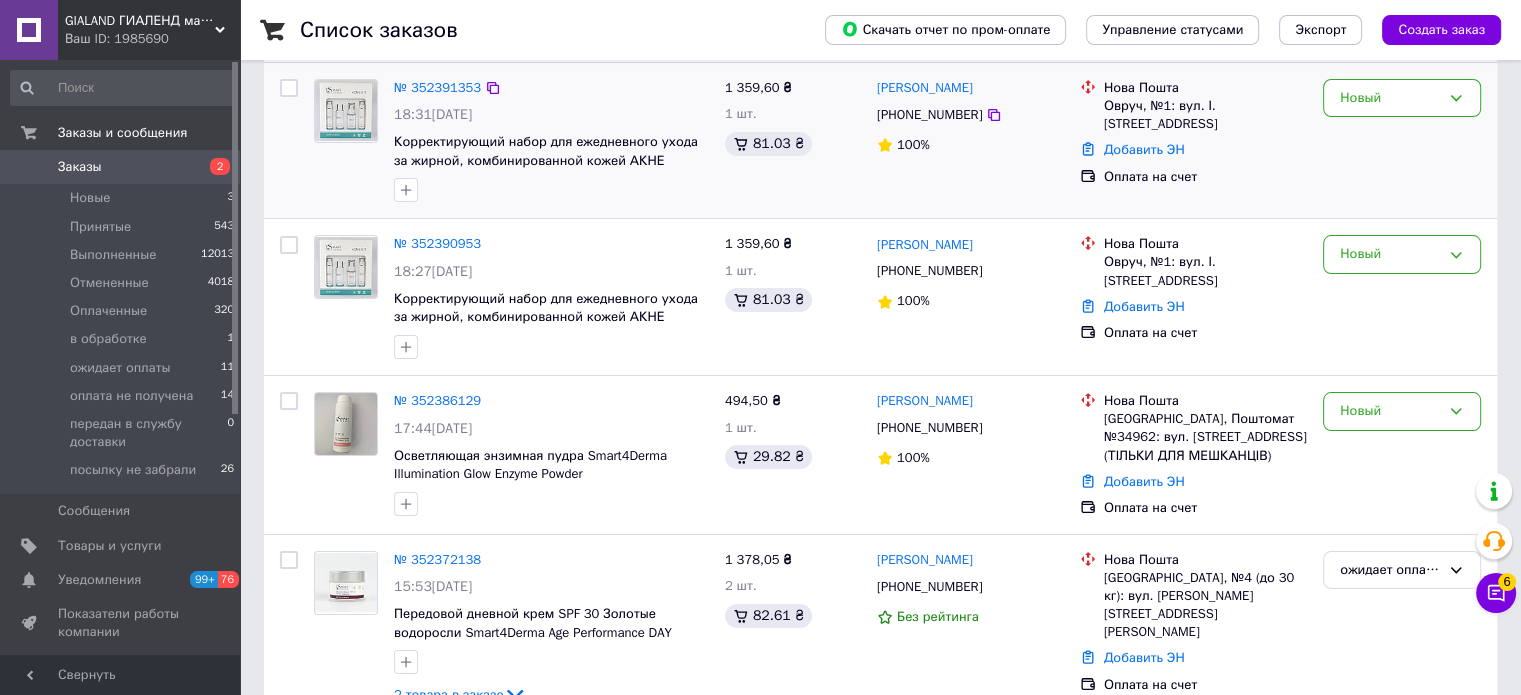 scroll, scrollTop: 200, scrollLeft: 0, axis: vertical 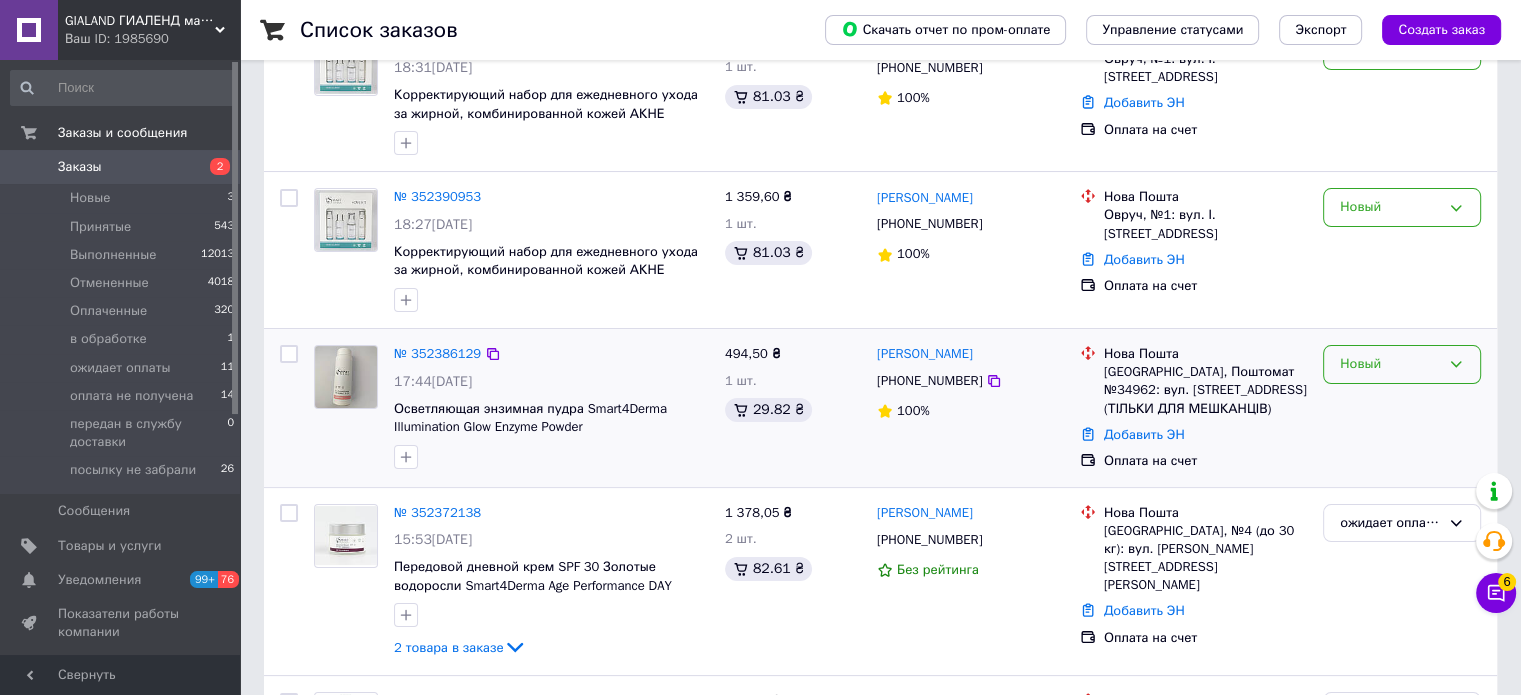 click on "Новый" at bounding box center [1390, 364] 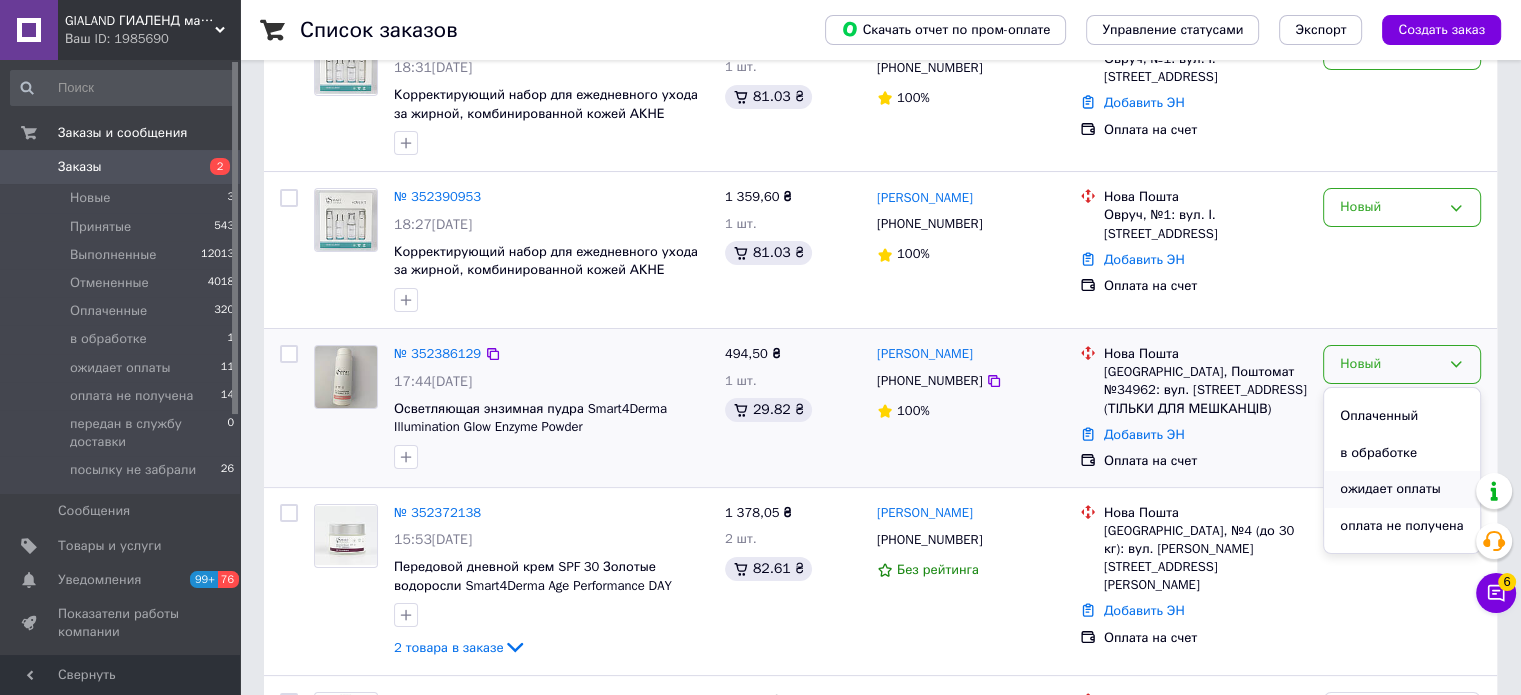 scroll, scrollTop: 100, scrollLeft: 0, axis: vertical 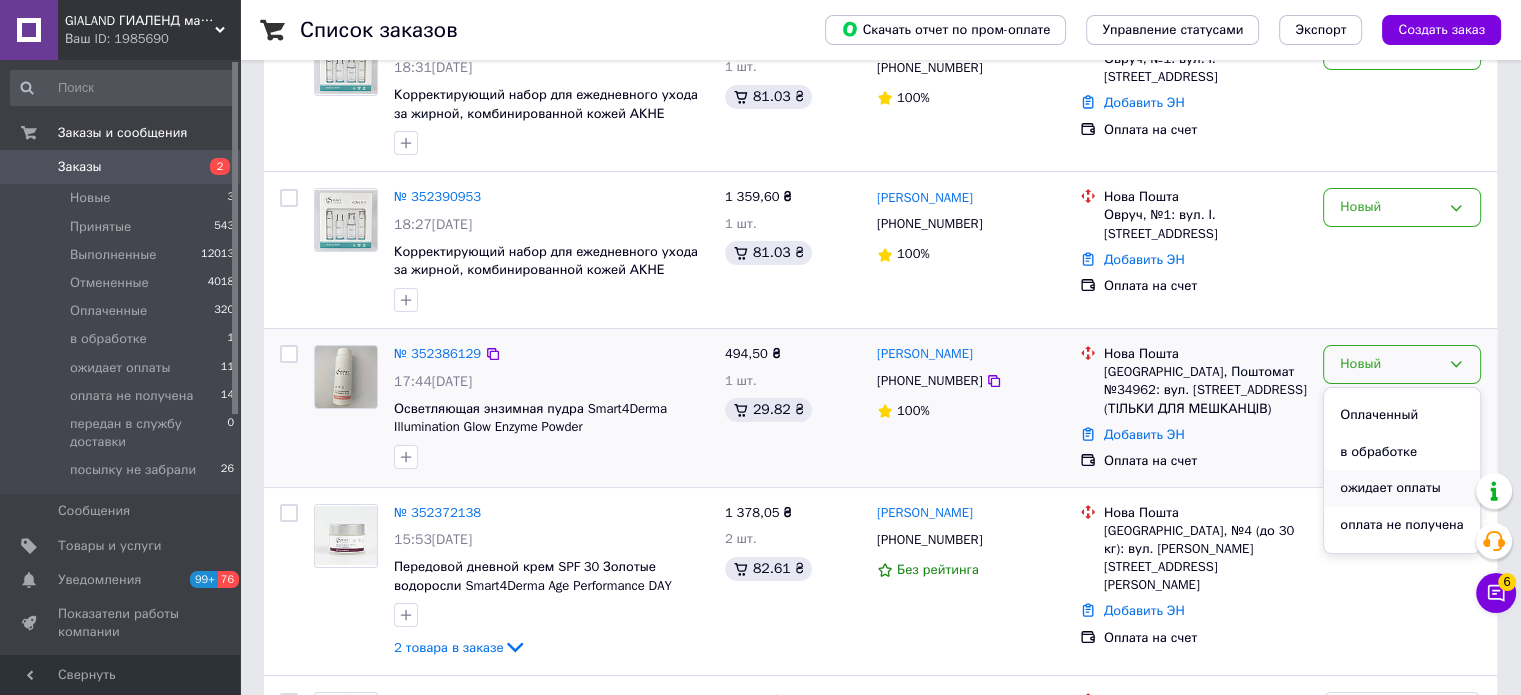 click on "ожидает оплаты" at bounding box center [1402, 488] 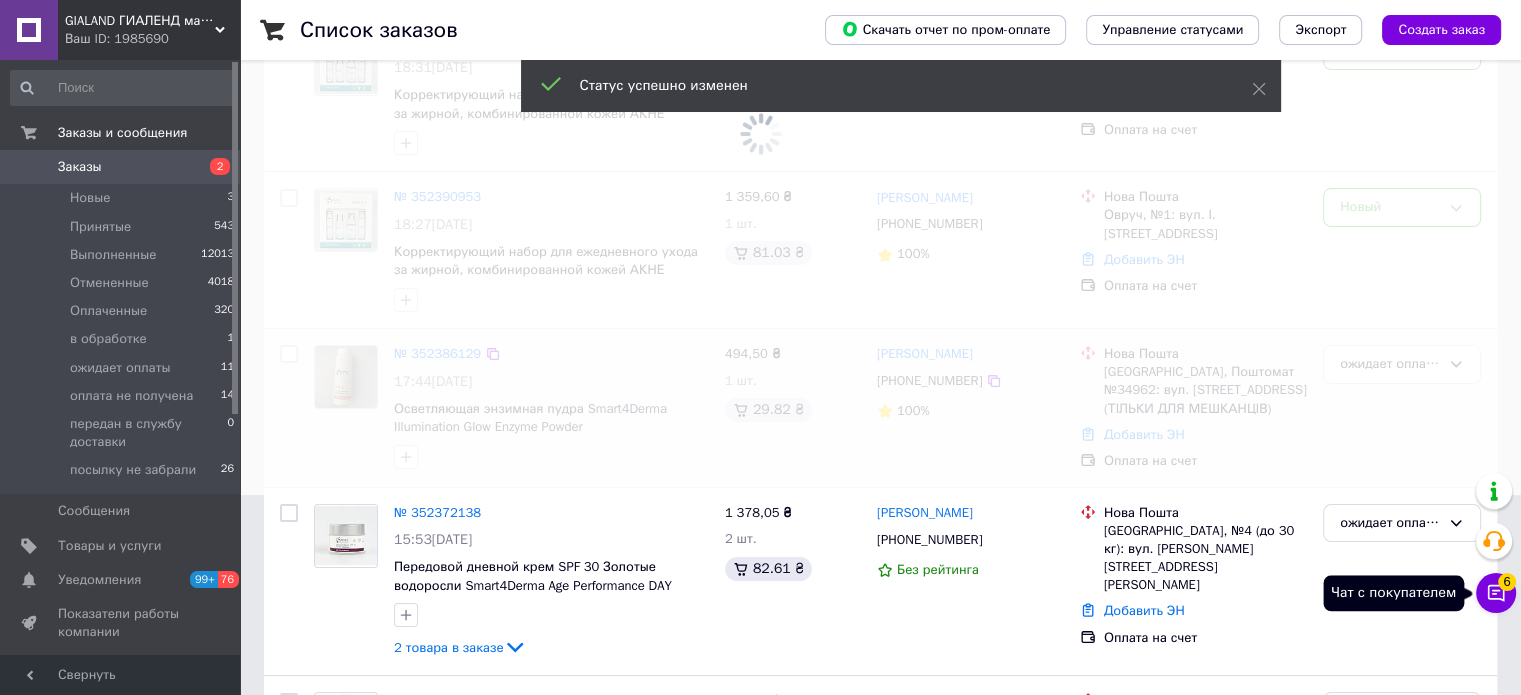 click 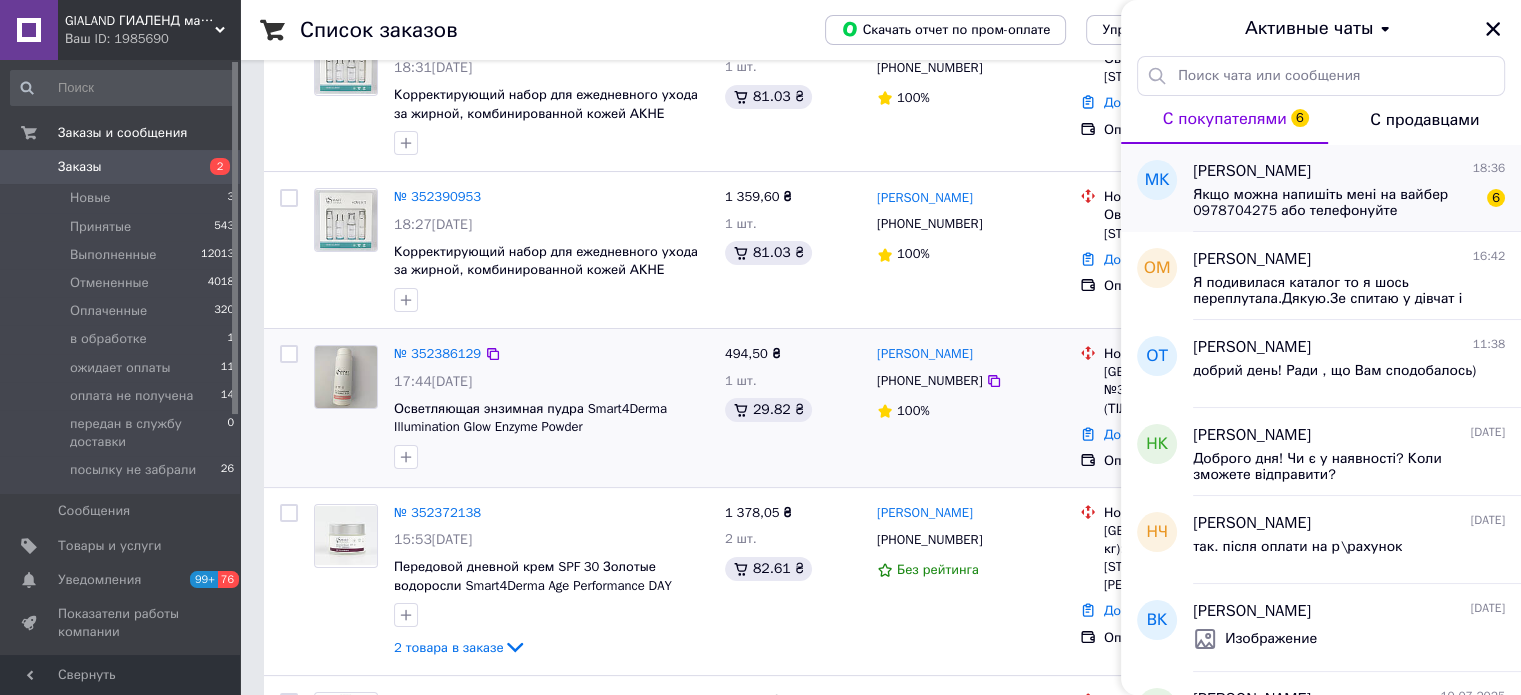 click on "[PERSON_NAME] 18:36" at bounding box center [1349, 171] 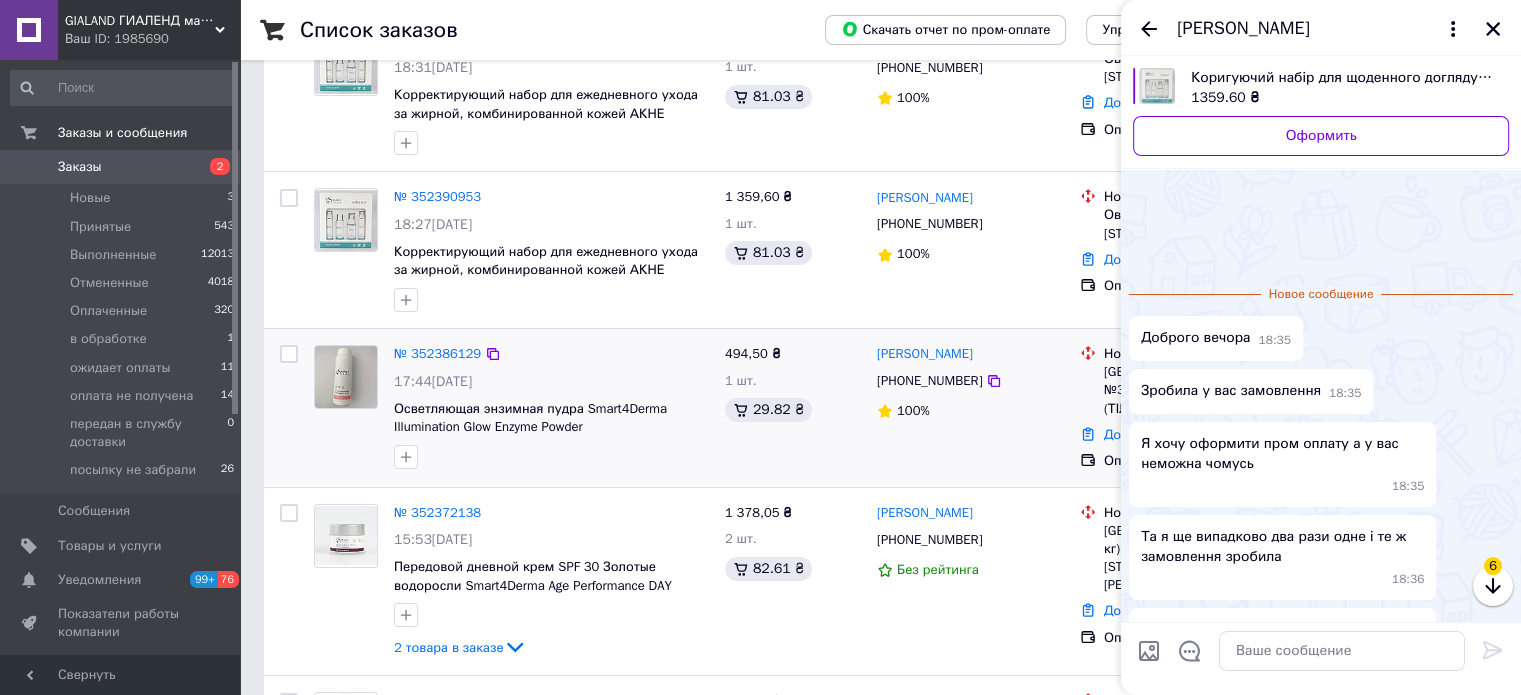 scroll, scrollTop: 115, scrollLeft: 0, axis: vertical 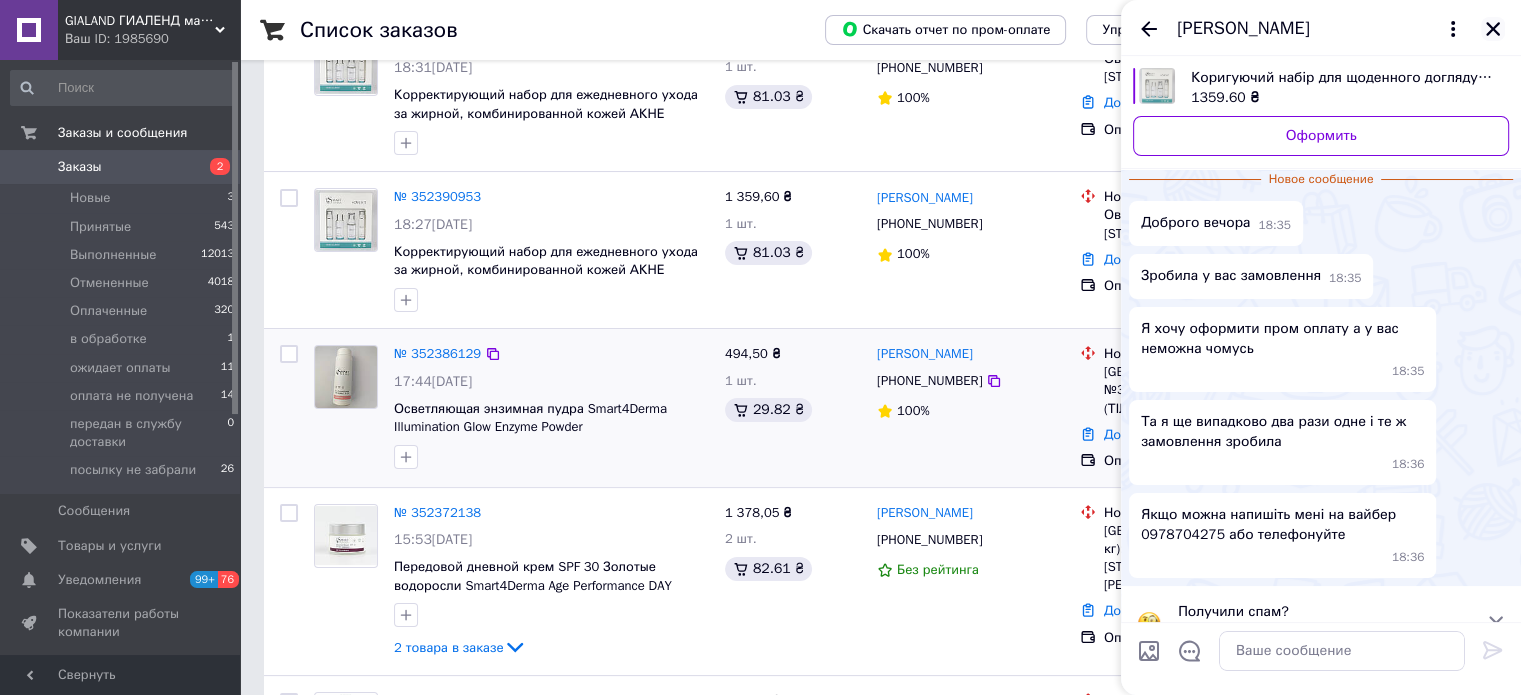click 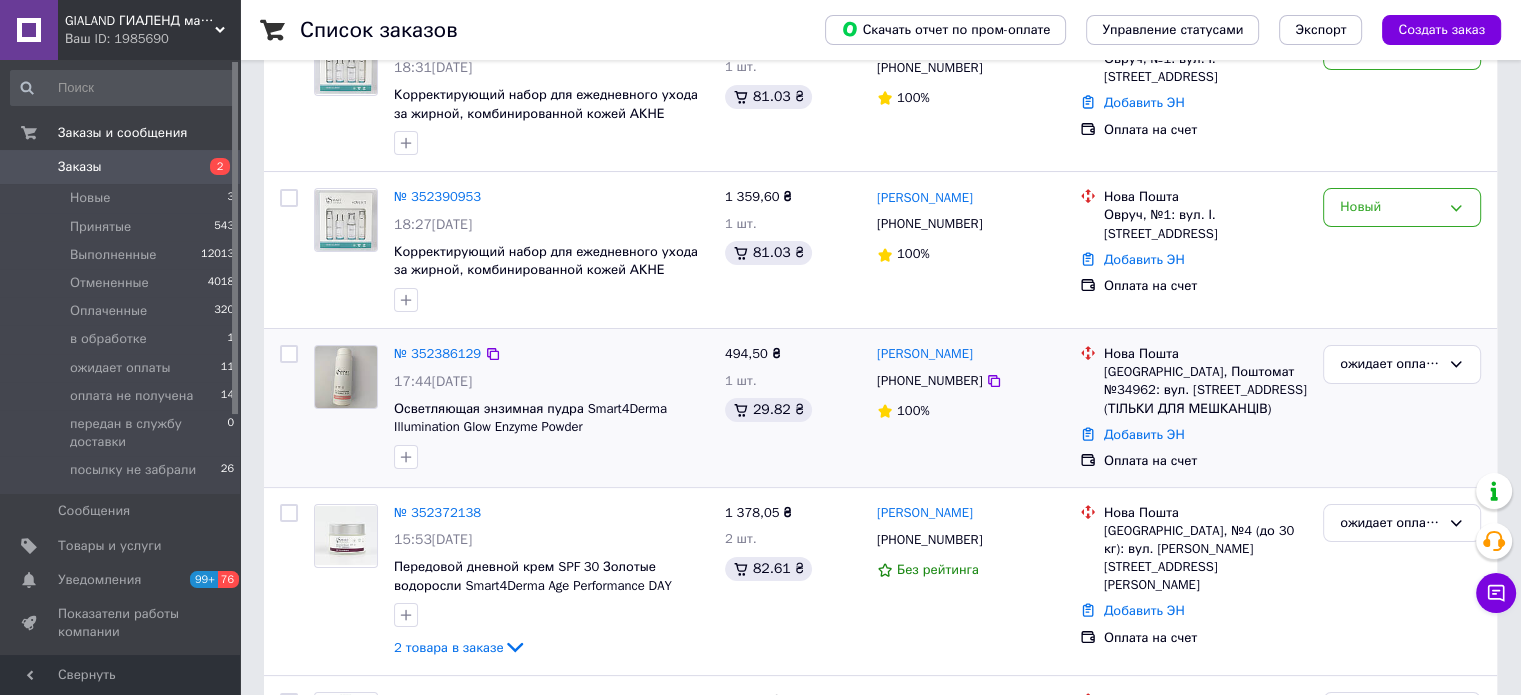 scroll, scrollTop: 100, scrollLeft: 0, axis: vertical 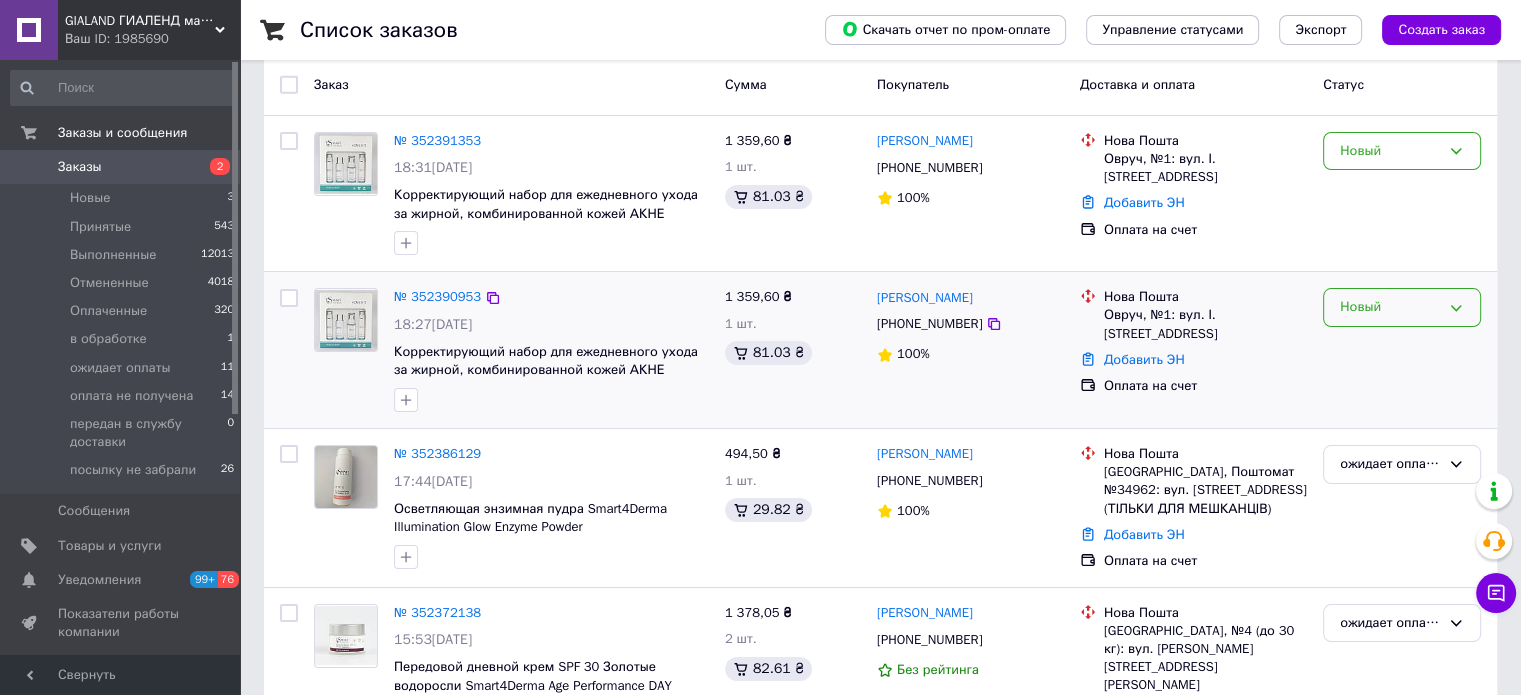 click on "Новый" at bounding box center [1390, 307] 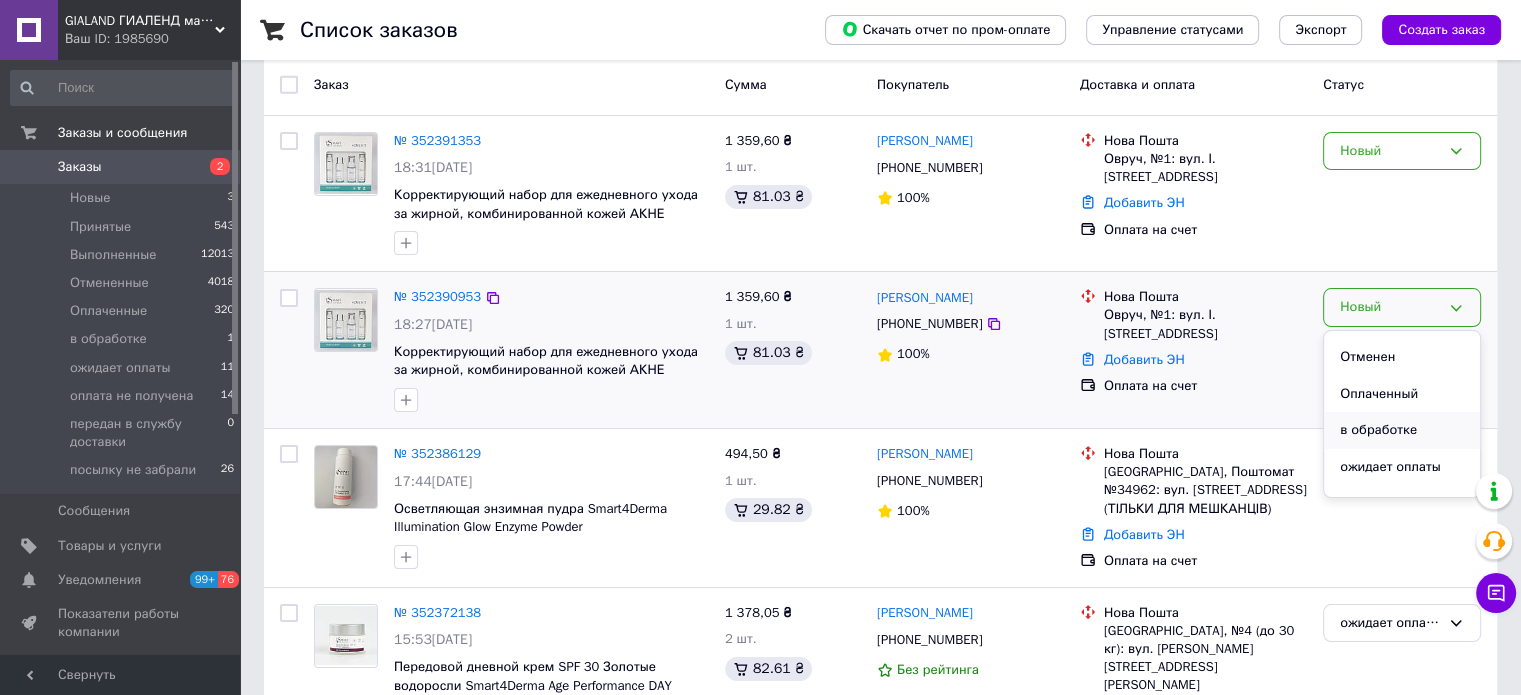 scroll, scrollTop: 100, scrollLeft: 0, axis: vertical 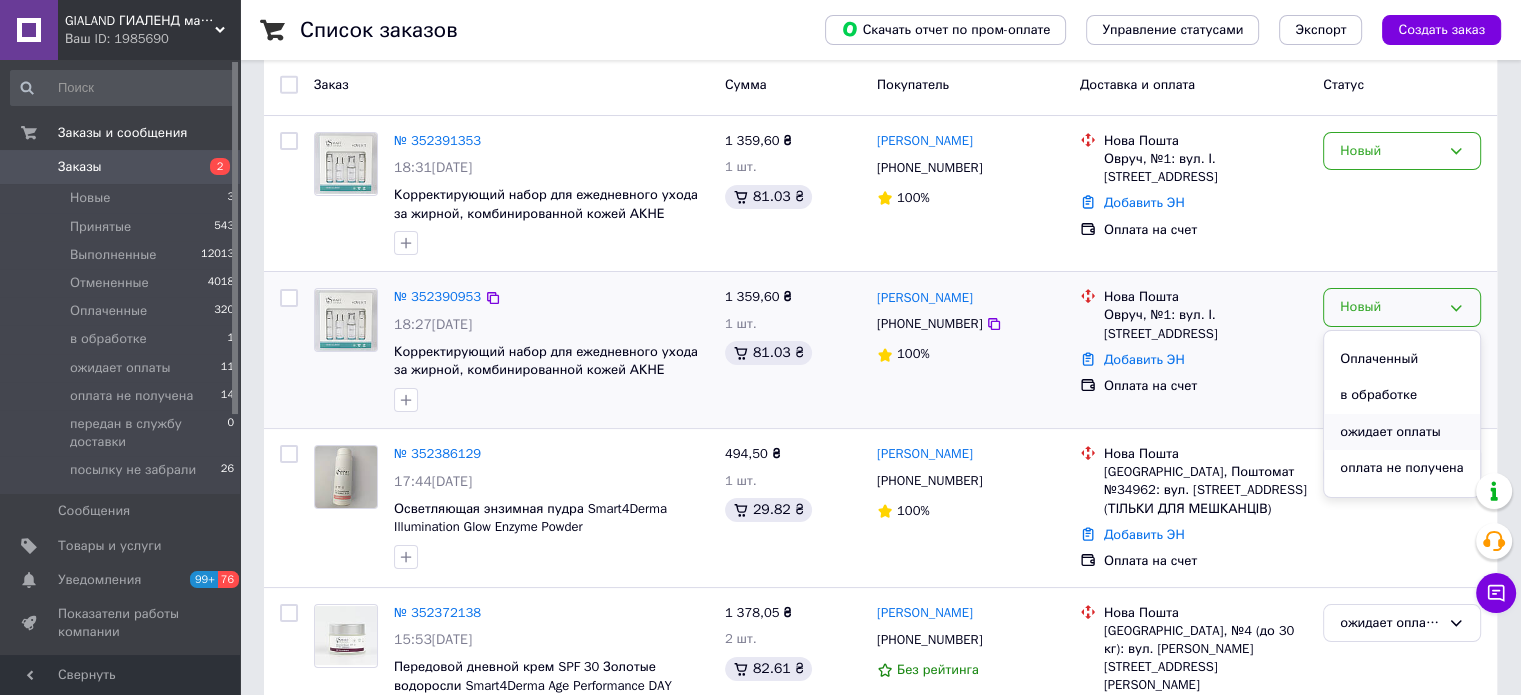 click on "ожидает оплаты" at bounding box center (1402, 432) 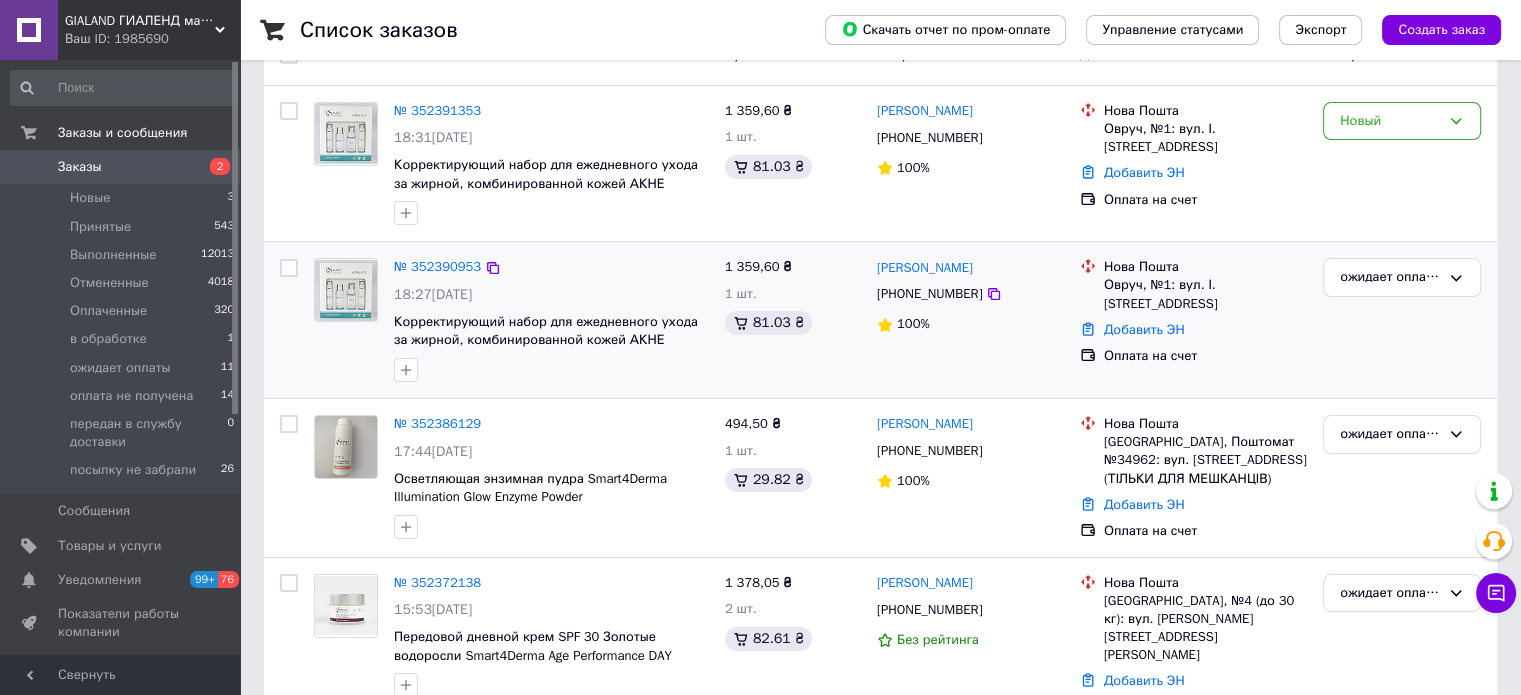 scroll, scrollTop: 100, scrollLeft: 0, axis: vertical 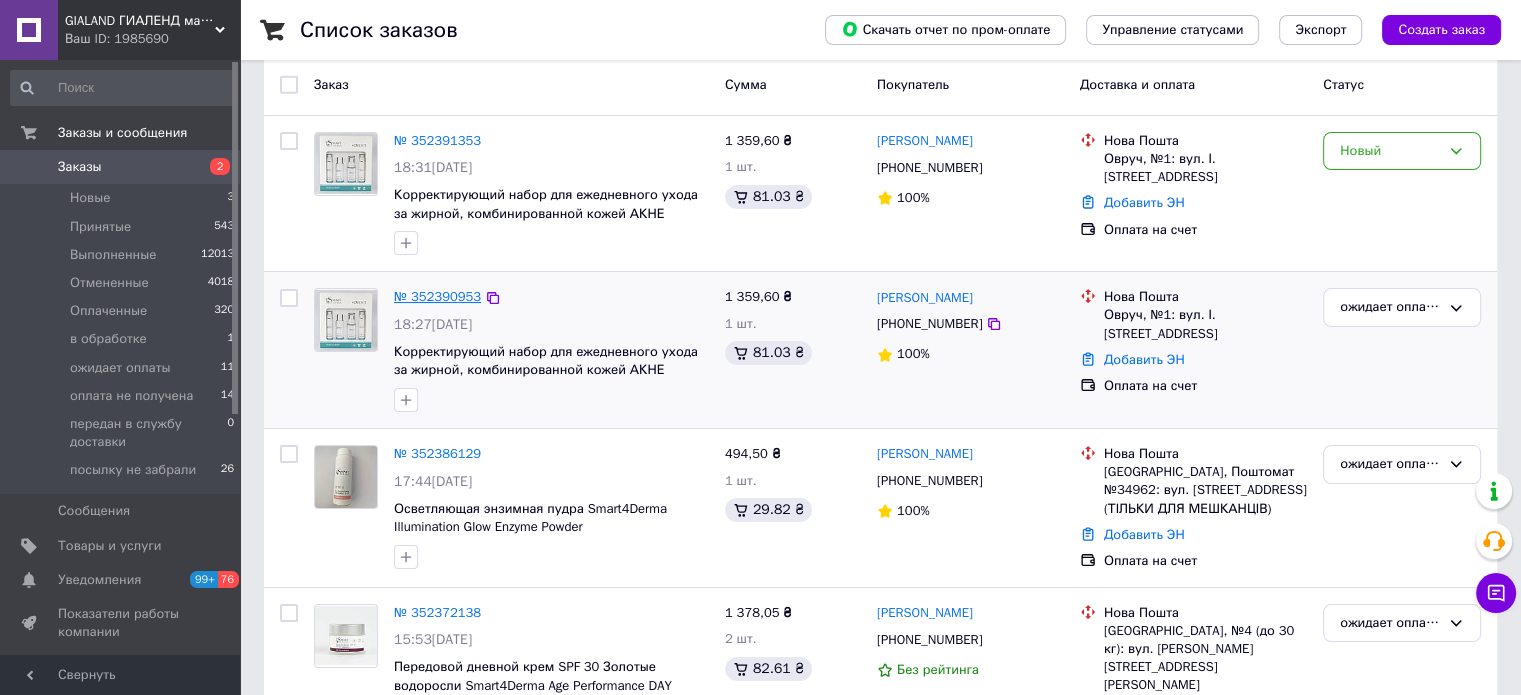 click on "№ 352390953" at bounding box center (437, 296) 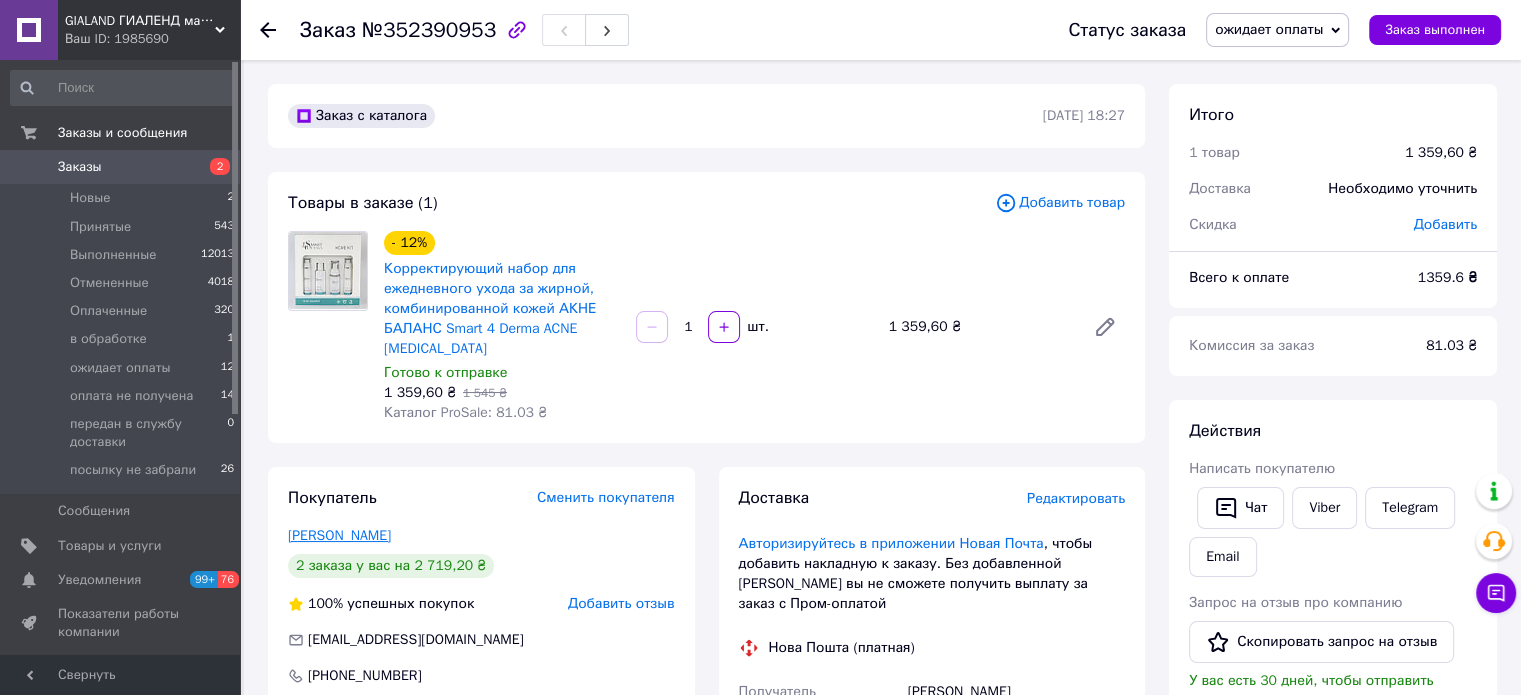 click on "[PERSON_NAME]" at bounding box center (339, 535) 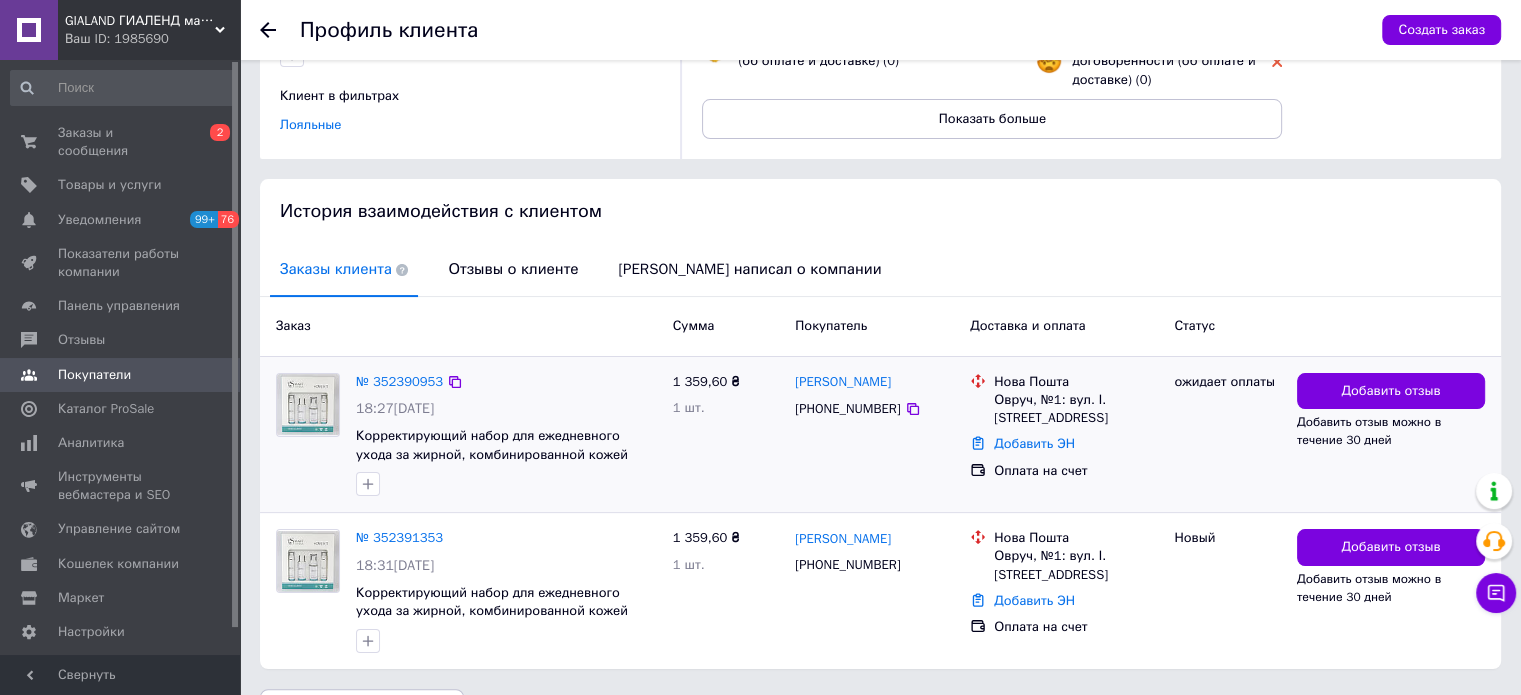 scroll, scrollTop: 324, scrollLeft: 0, axis: vertical 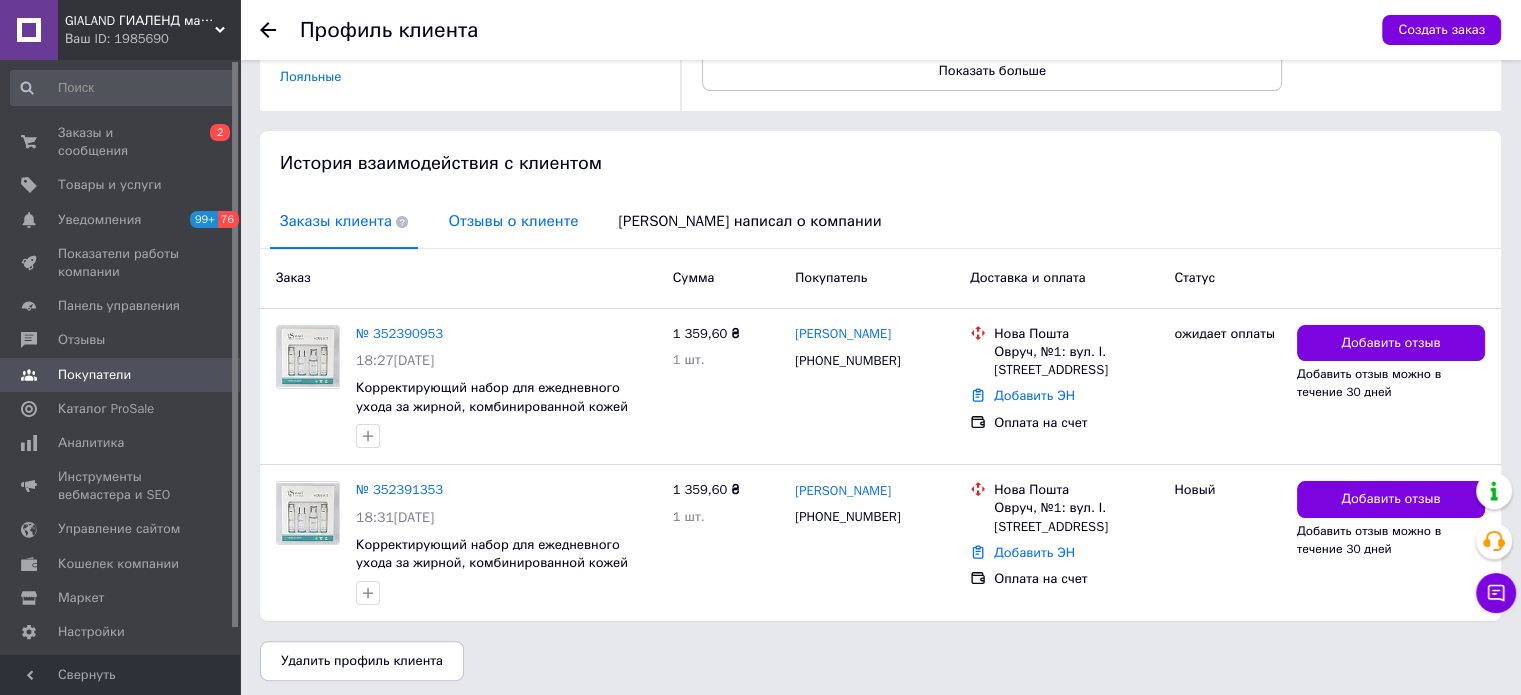 click on "Отзывы о клиенте" at bounding box center [513, 221] 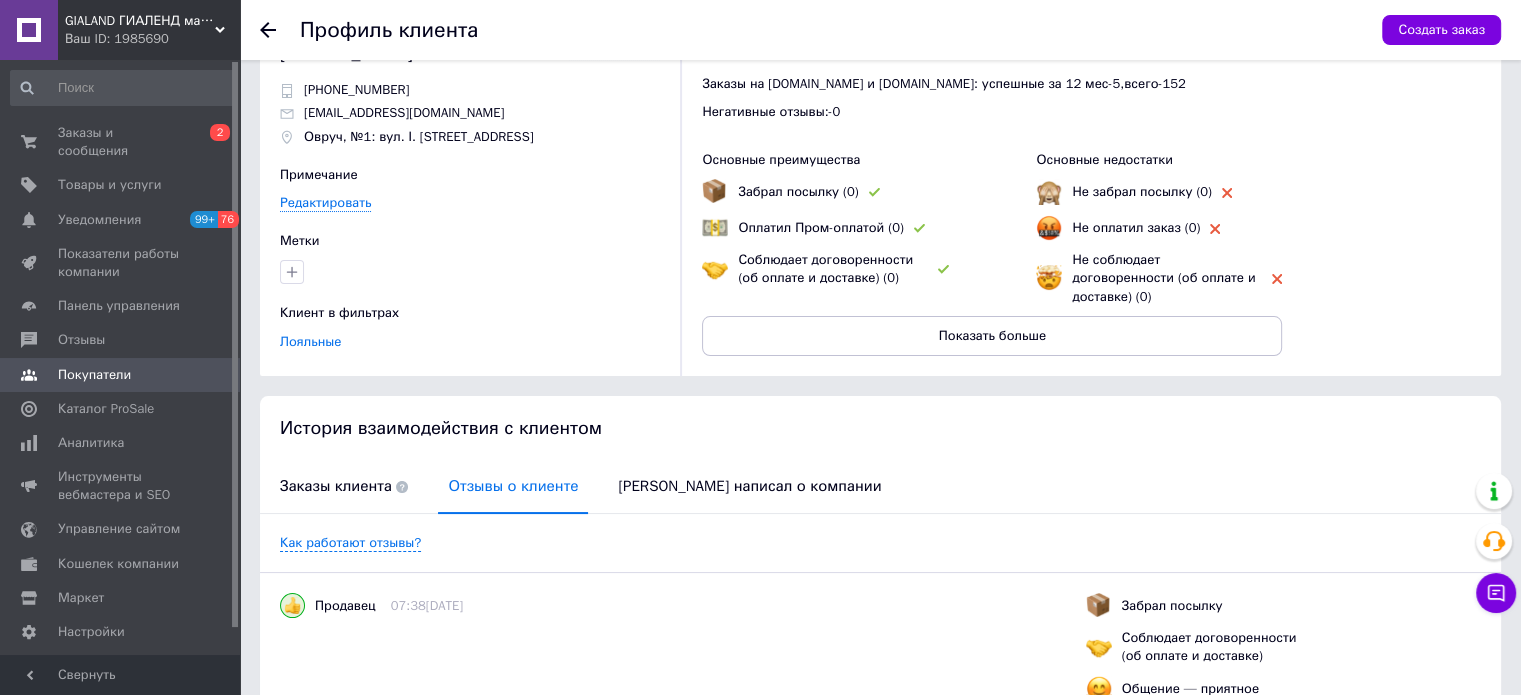 scroll, scrollTop: 0, scrollLeft: 0, axis: both 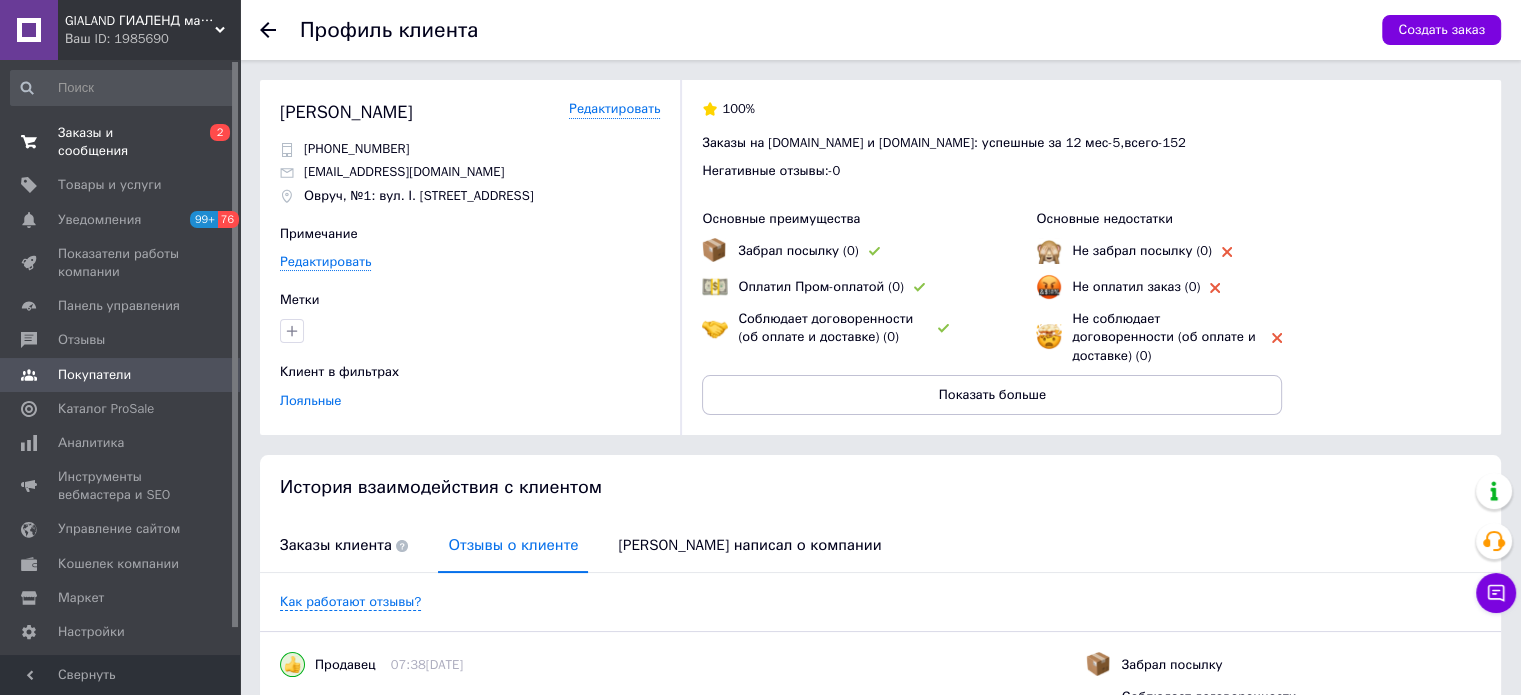click on "Заказы и сообщения" at bounding box center [121, 142] 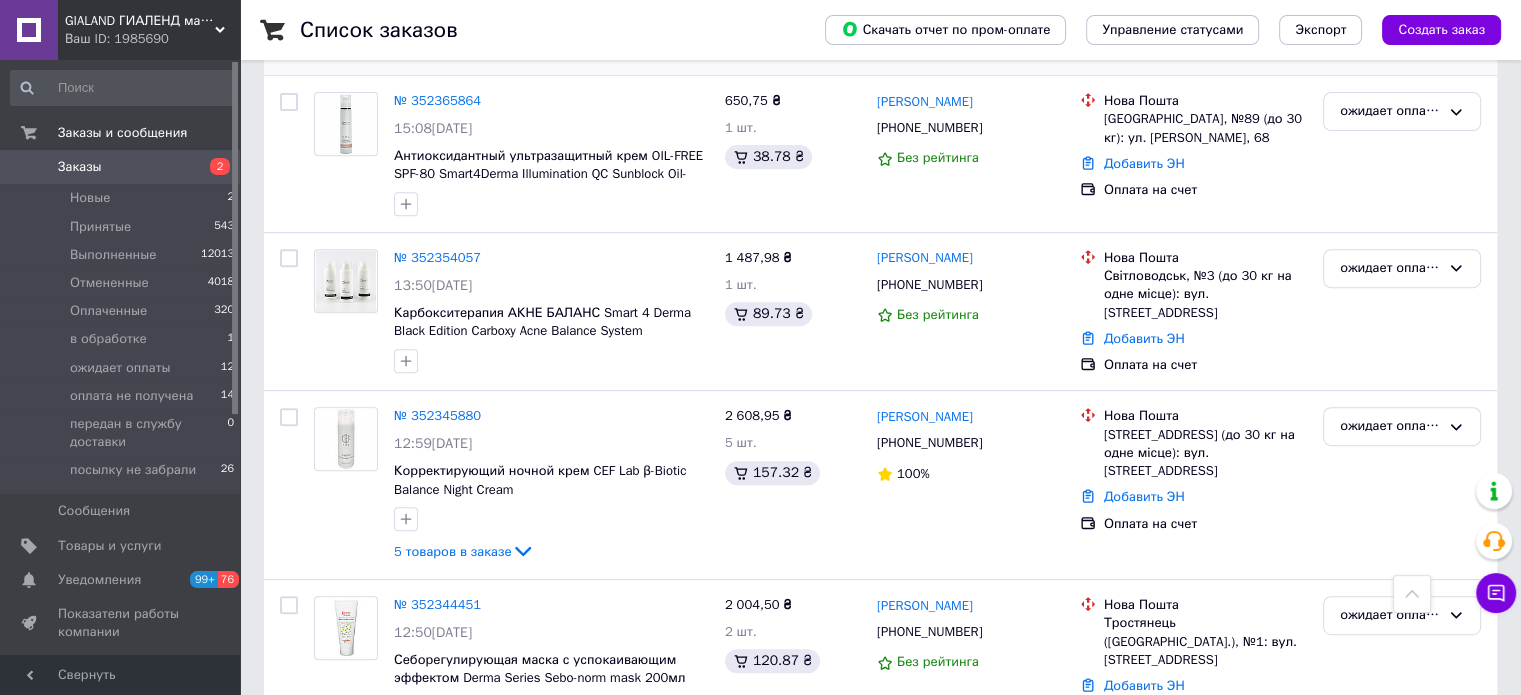 scroll, scrollTop: 1300, scrollLeft: 0, axis: vertical 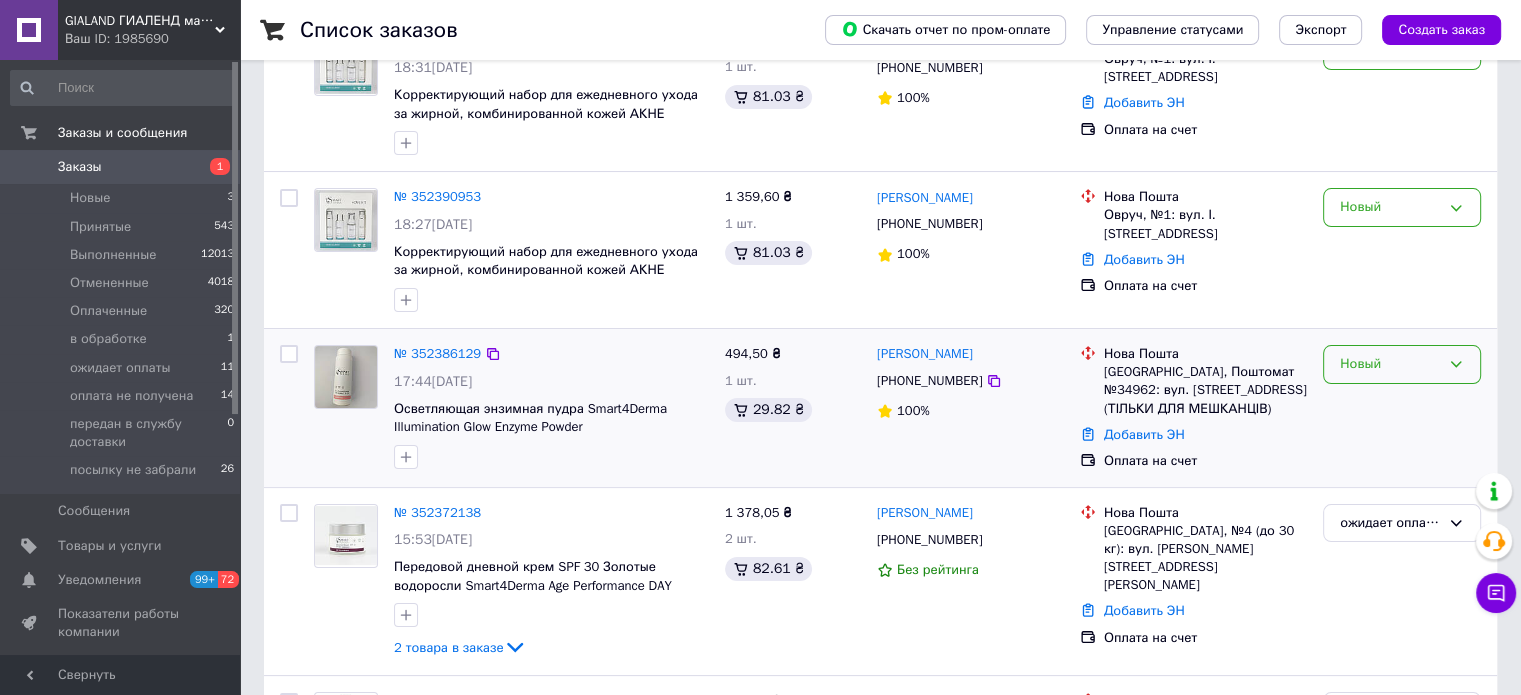 click on "Новый" at bounding box center [1390, 364] 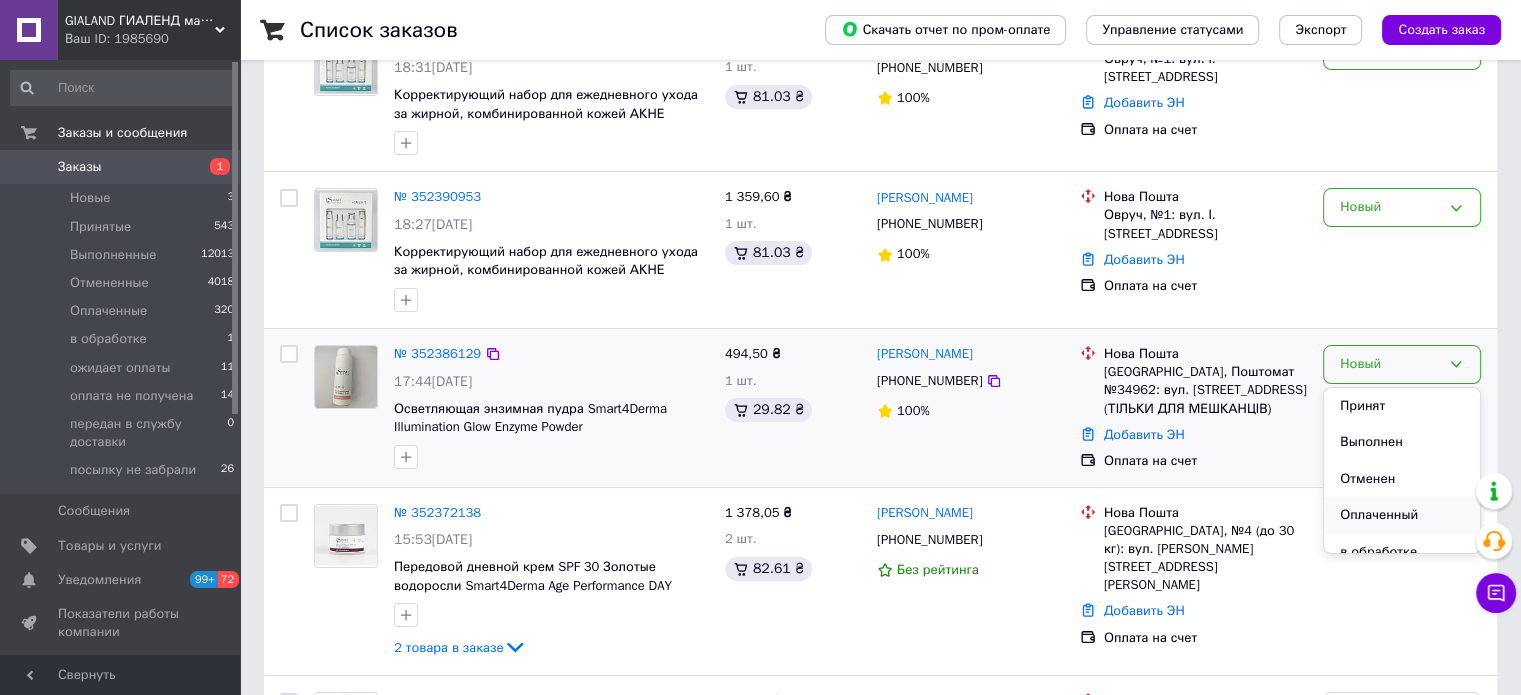 click on "Оплаченный" at bounding box center [1402, 515] 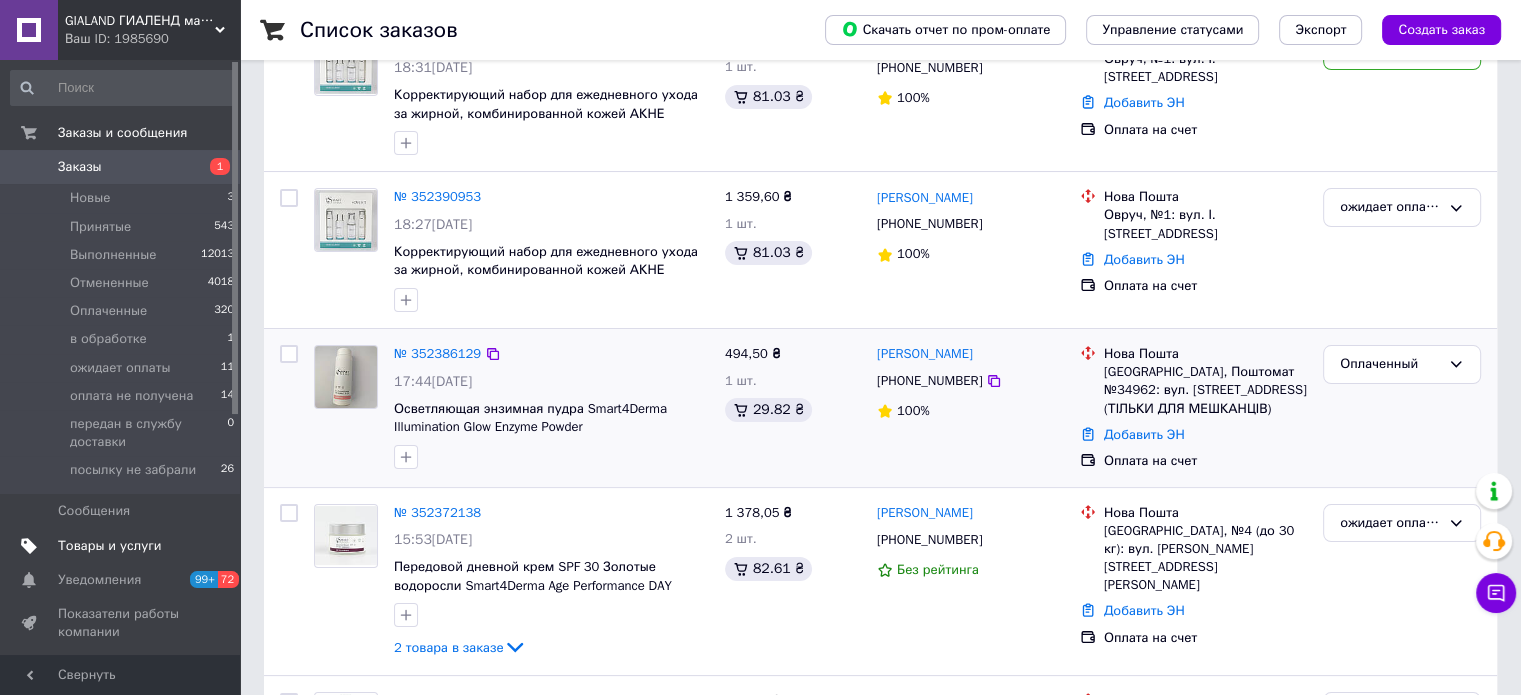 click on "Товары и услуги" at bounding box center [110, 546] 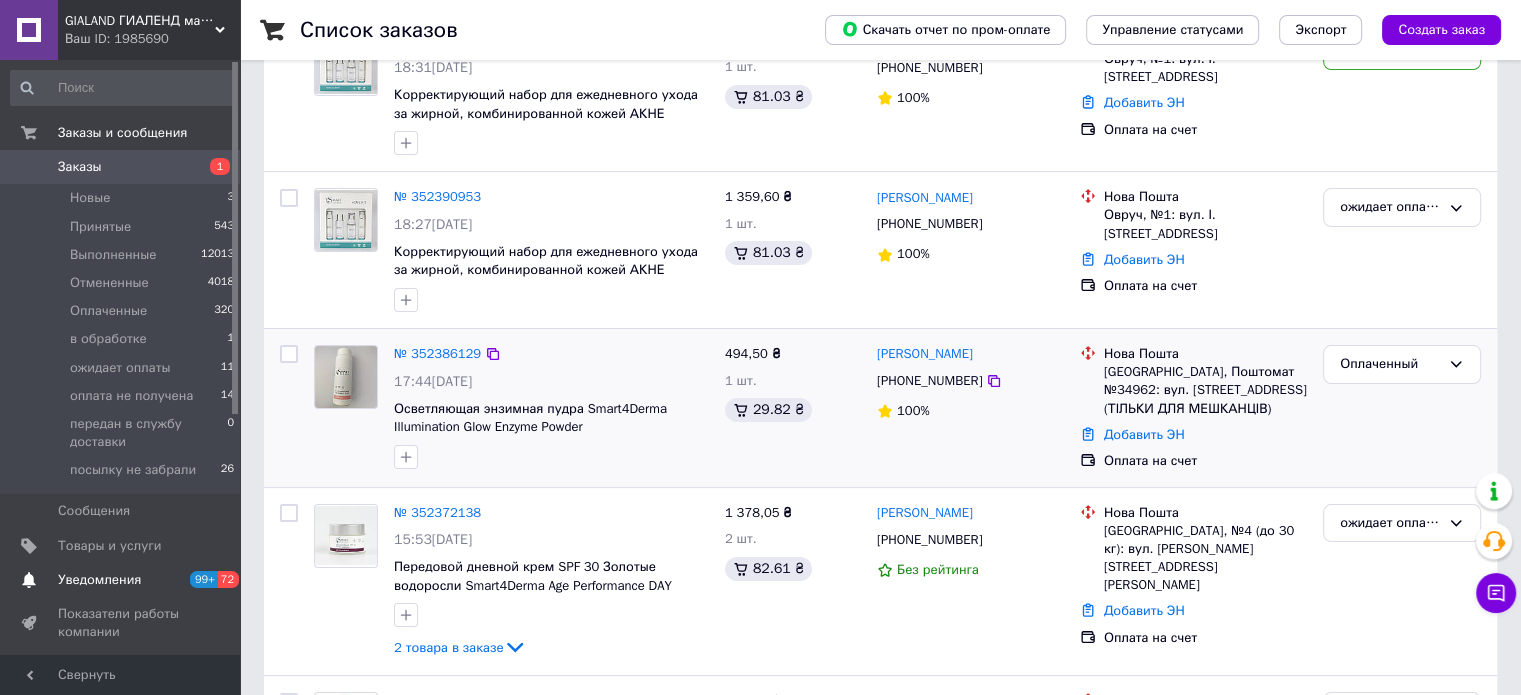 scroll, scrollTop: 0, scrollLeft: 0, axis: both 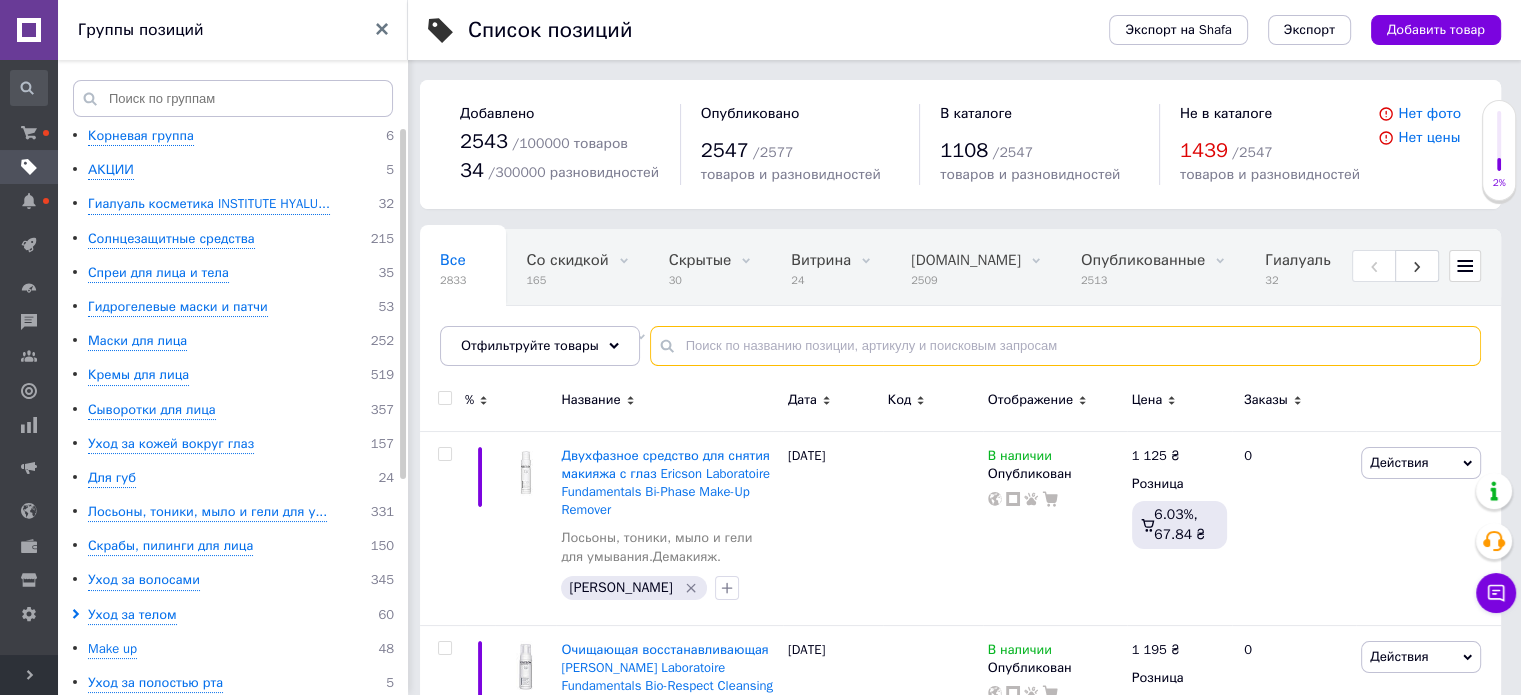 click at bounding box center (1065, 346) 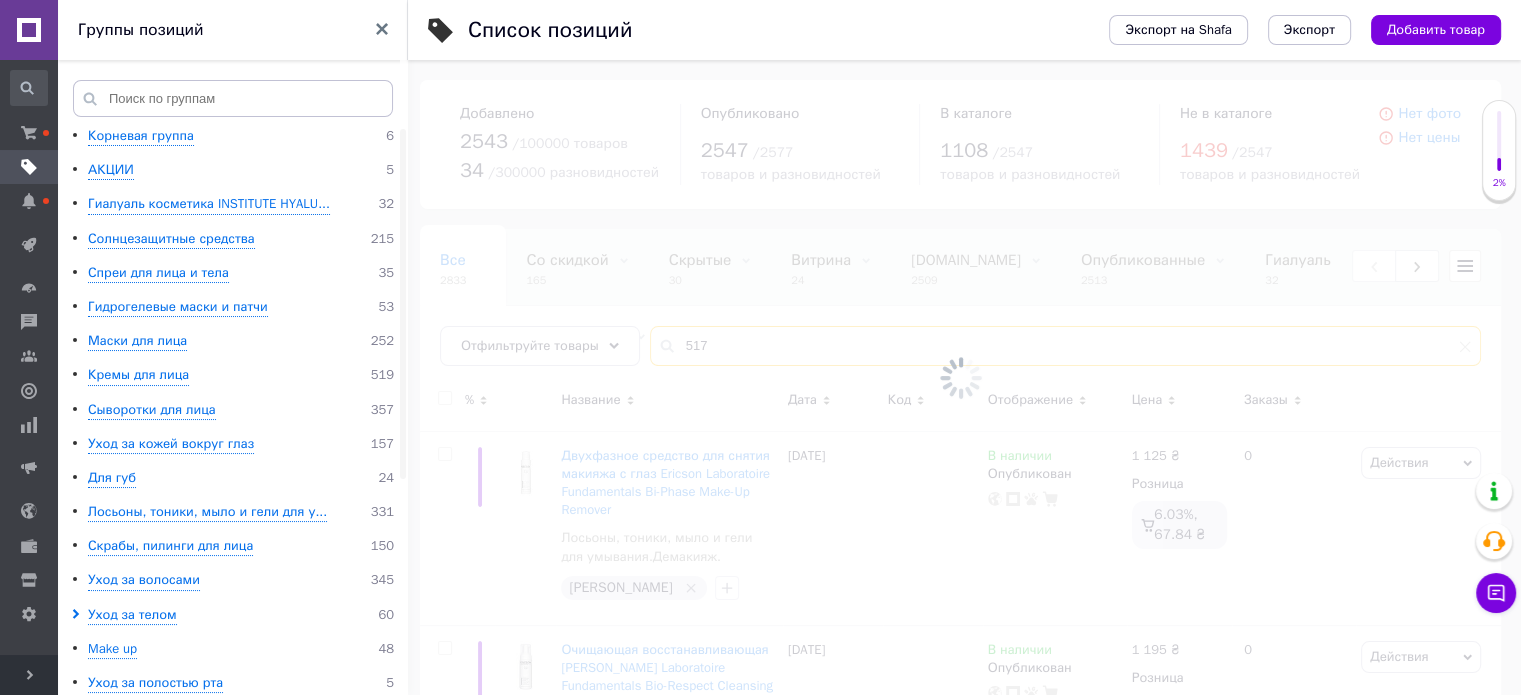 type on "517" 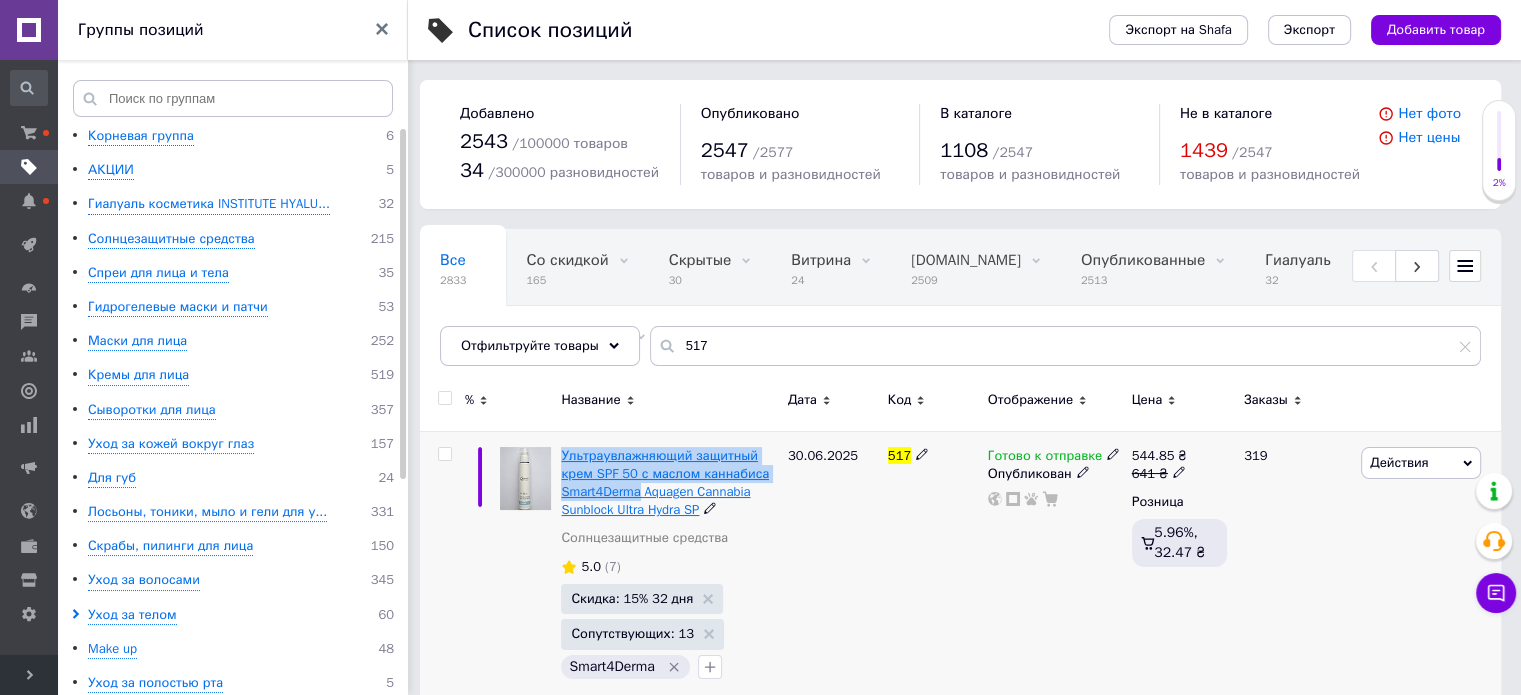 drag, startPoint x: 559, startPoint y: 433, endPoint x: 638, endPoint y: 486, distance: 95.131485 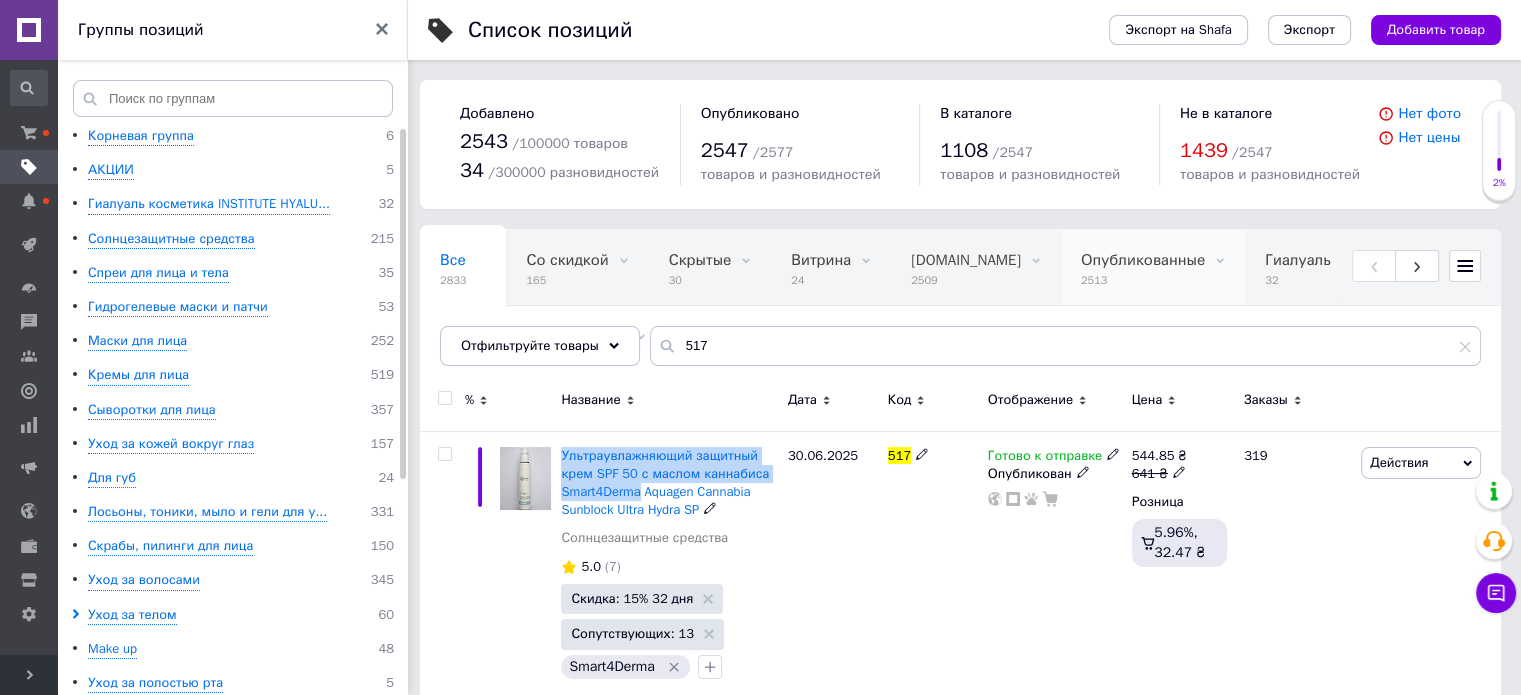 copy on "Ультраувлажняющий защитный крем SPF 50 с маслом каннабиса Smart4Derma" 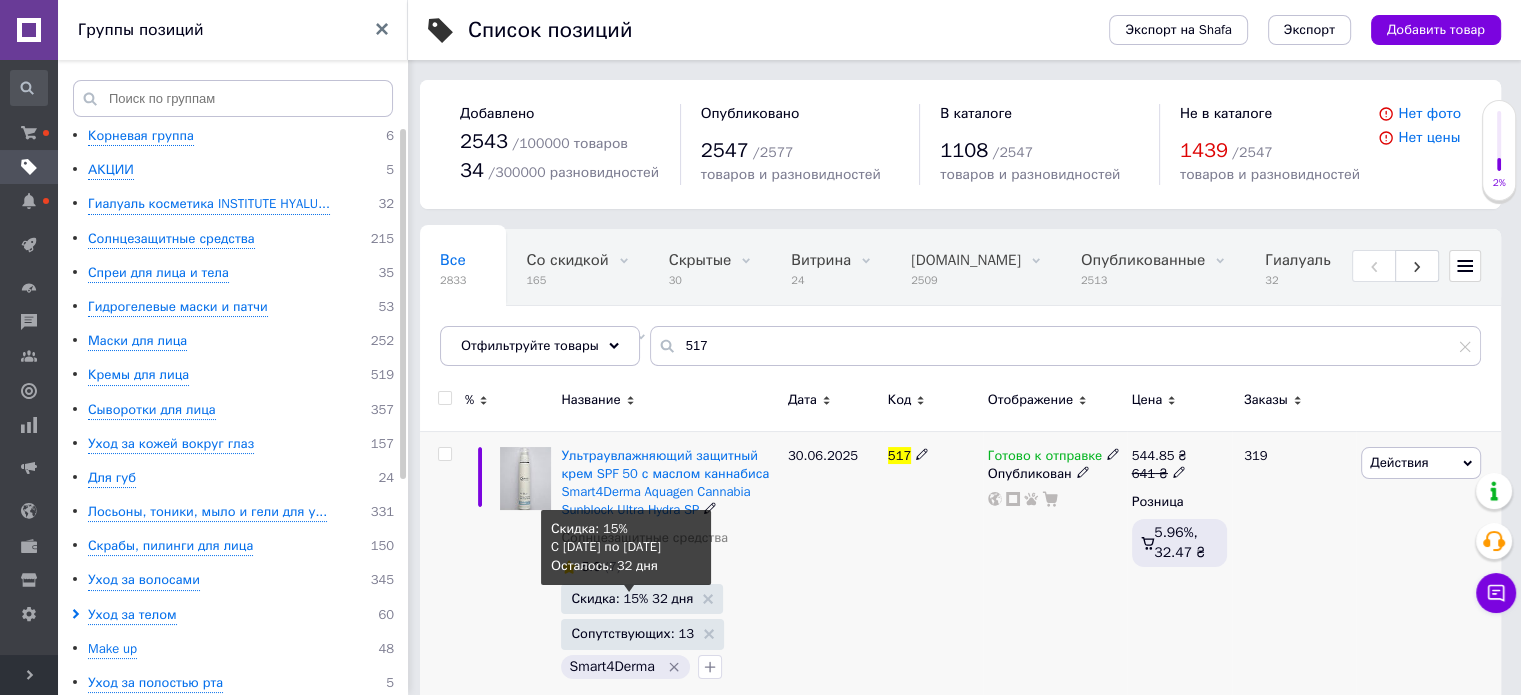 click on "Скидка: 15% 32 дня" at bounding box center [632, 598] 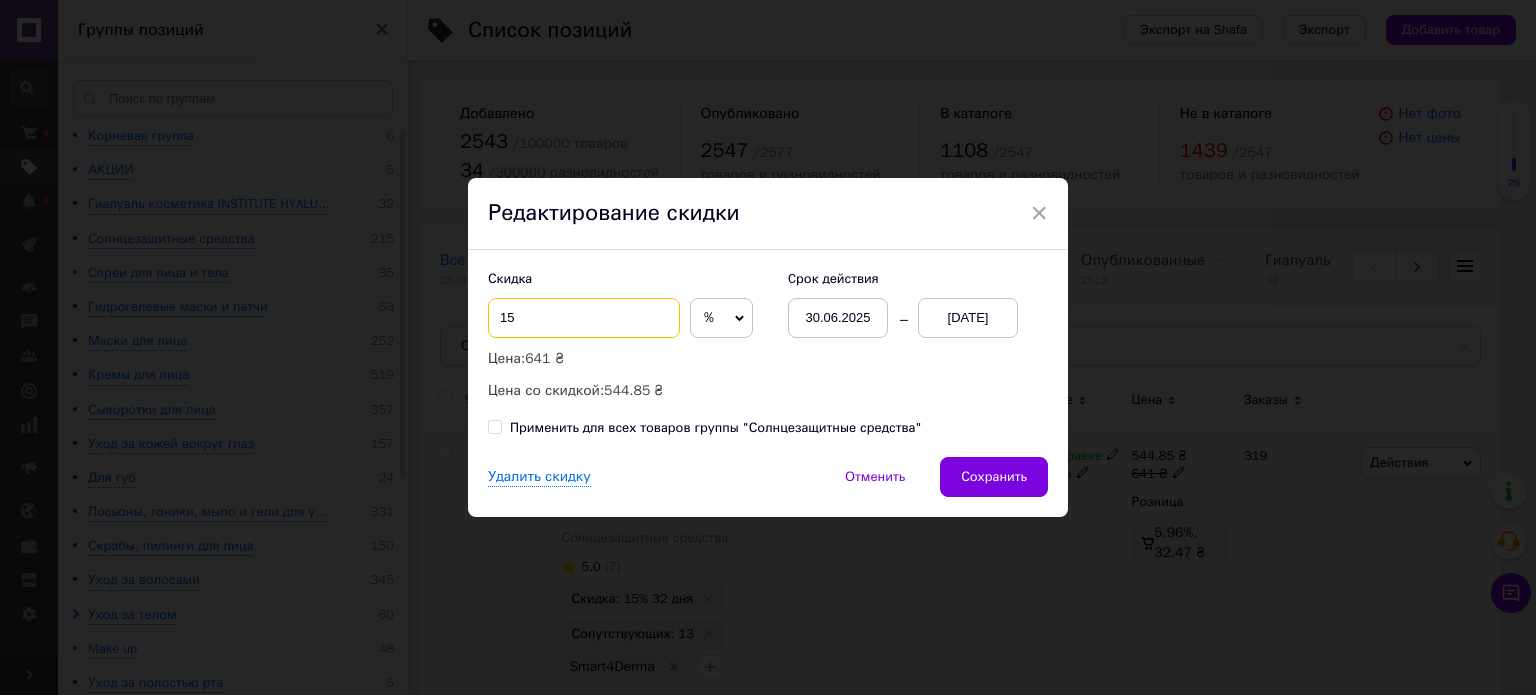 click on "15" at bounding box center (584, 318) 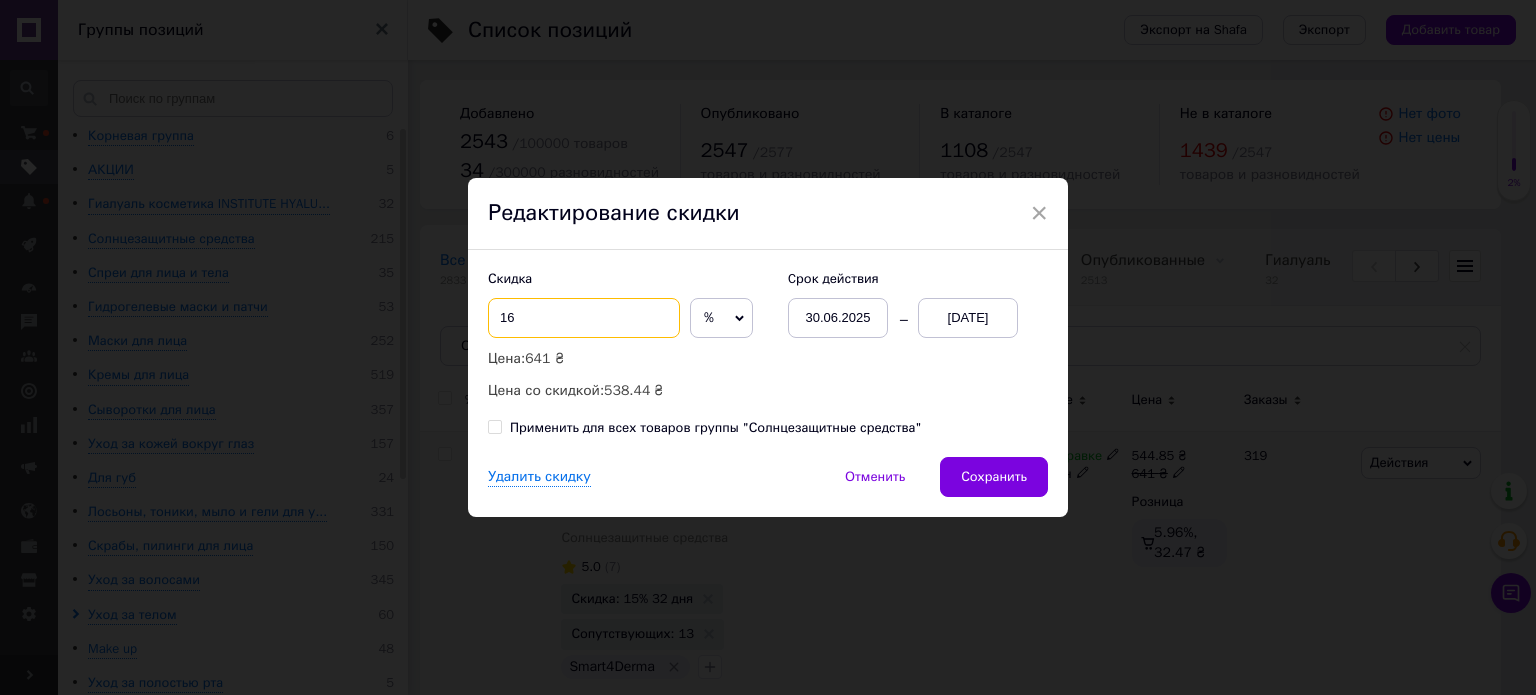 type on "16" 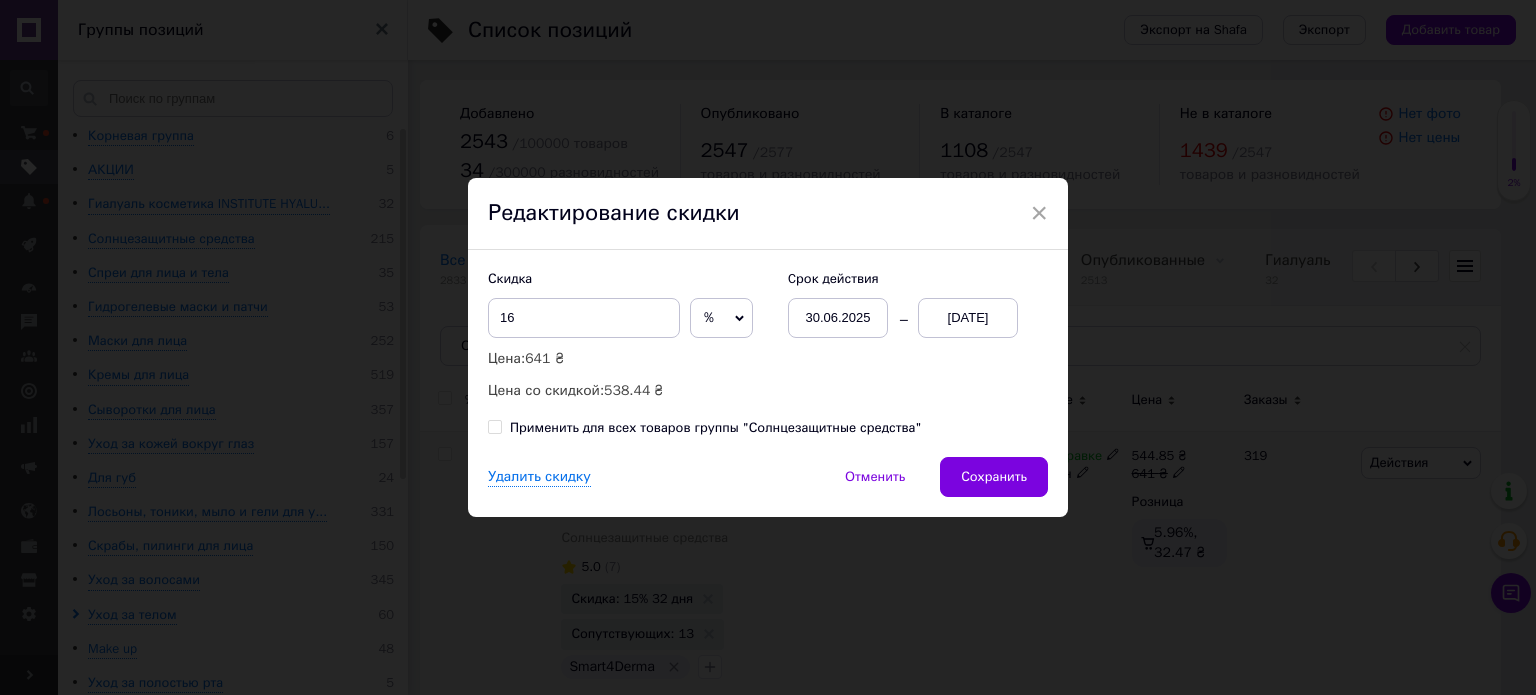 click on "30.06.2025" at bounding box center [838, 318] 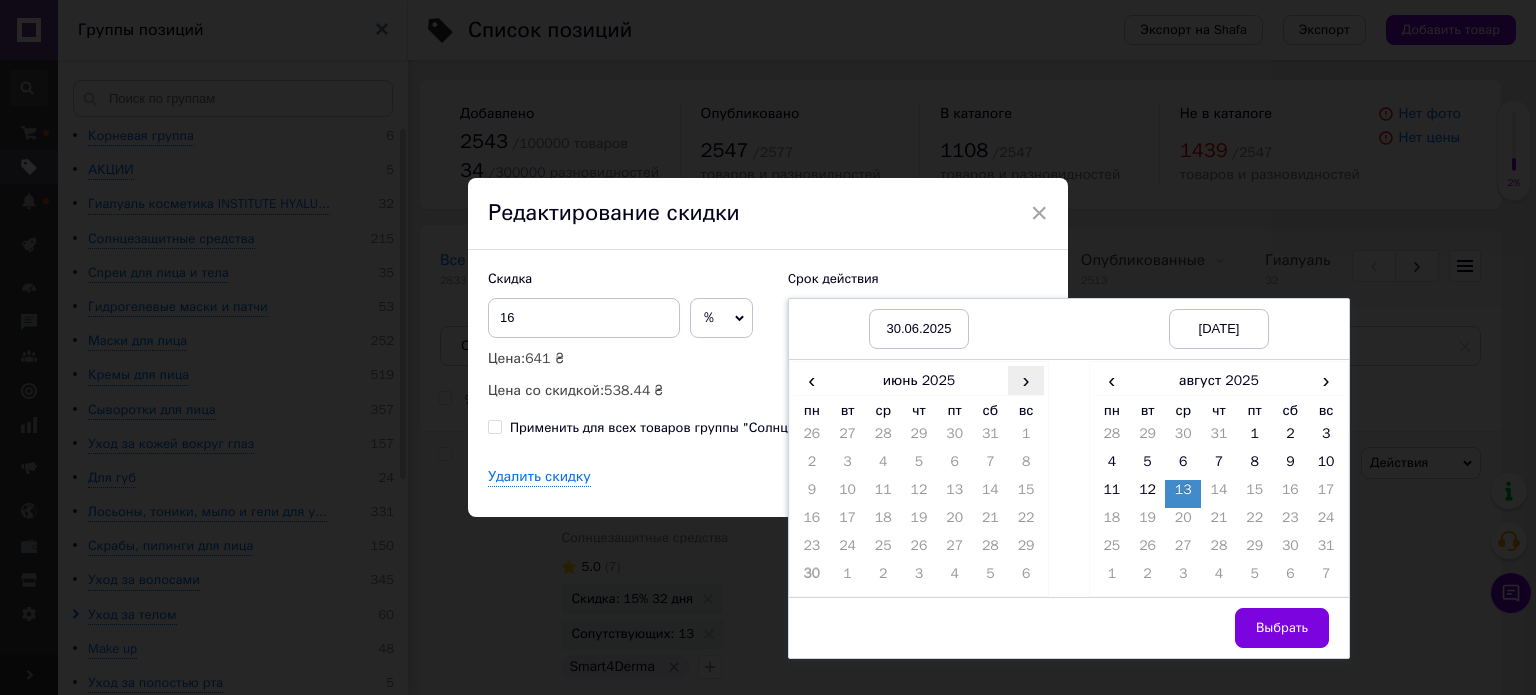click on "›" at bounding box center [1026, 380] 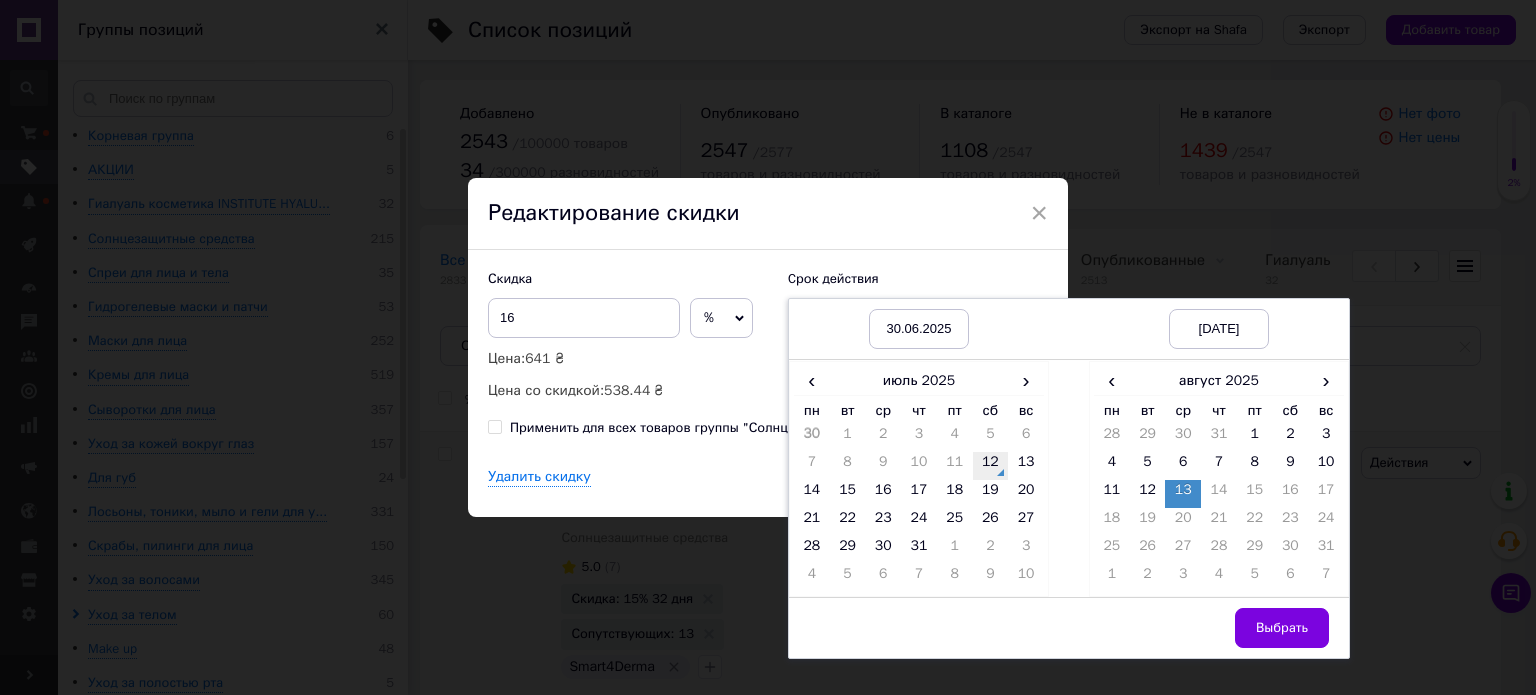 click on "12" at bounding box center [991, 466] 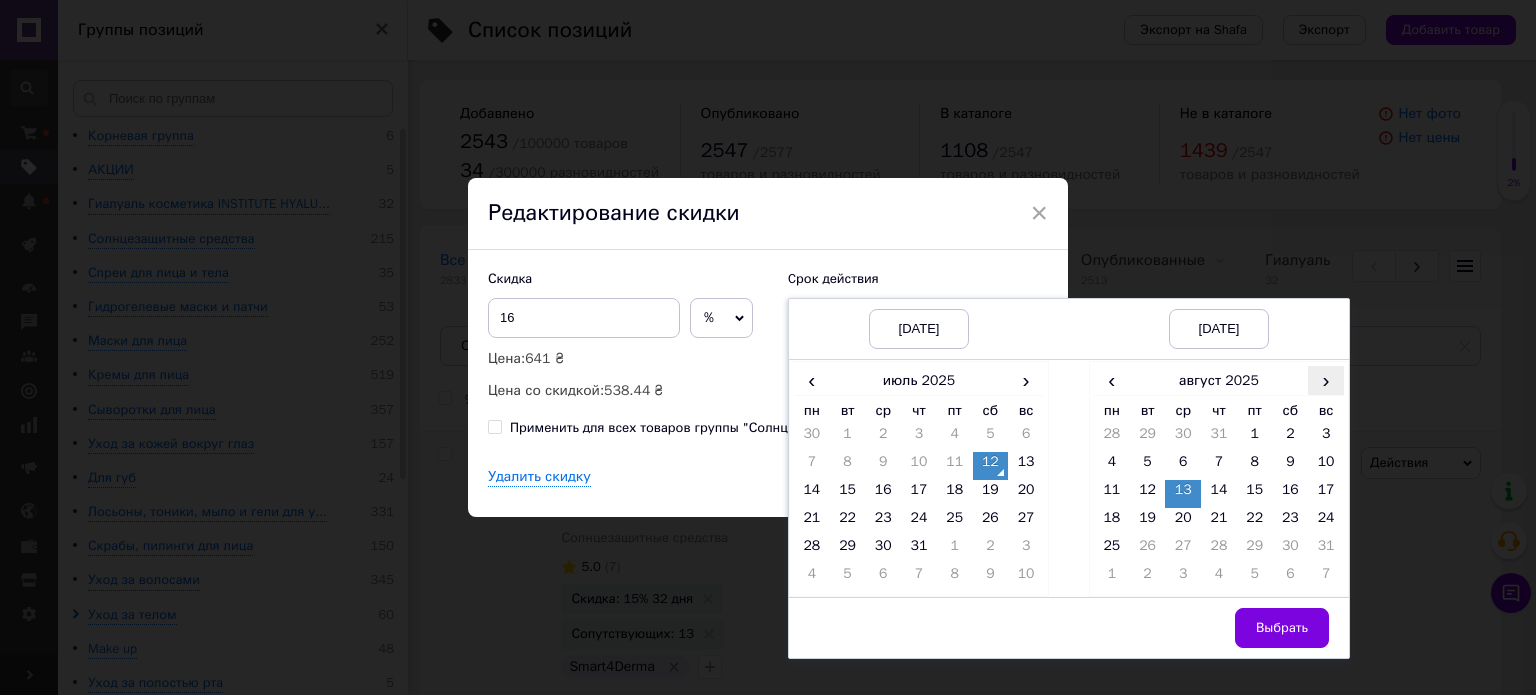 click on "›" at bounding box center [1326, 380] 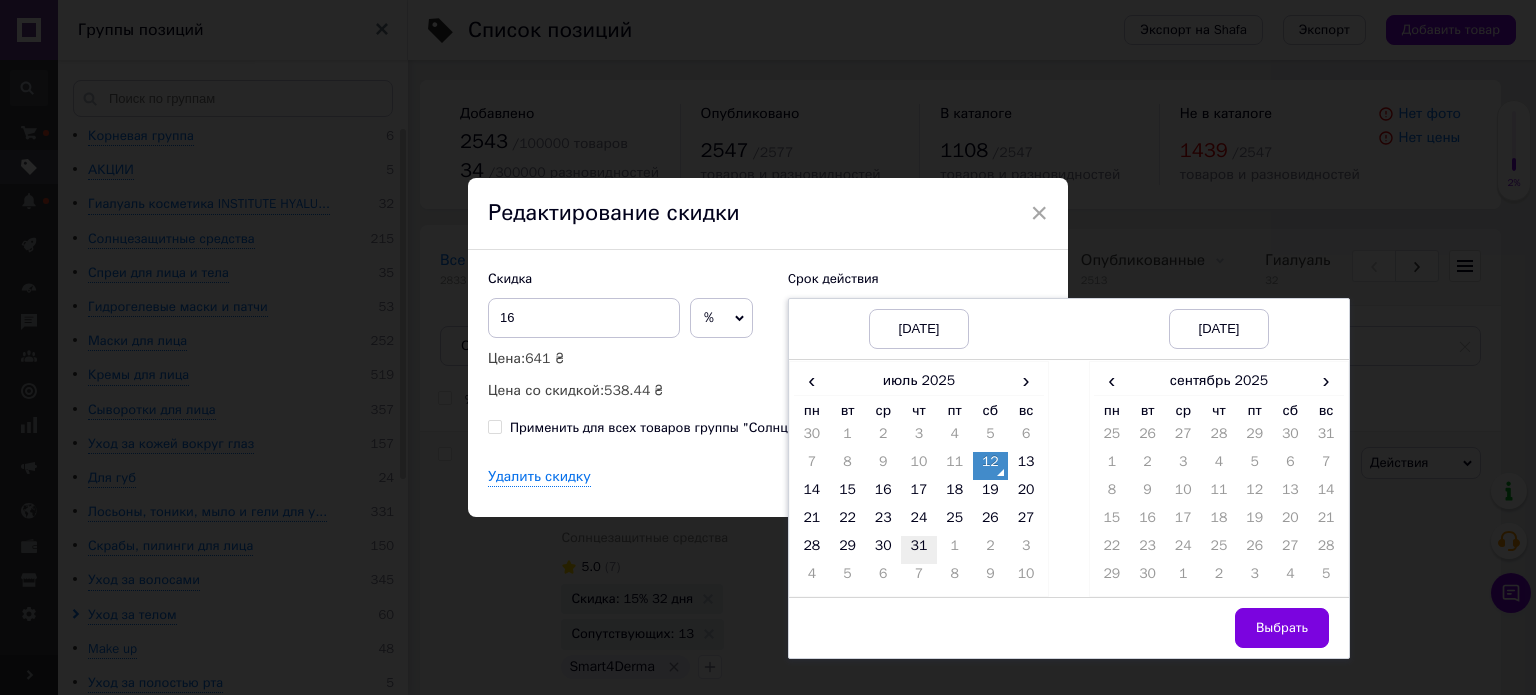 click on "31" at bounding box center (919, 550) 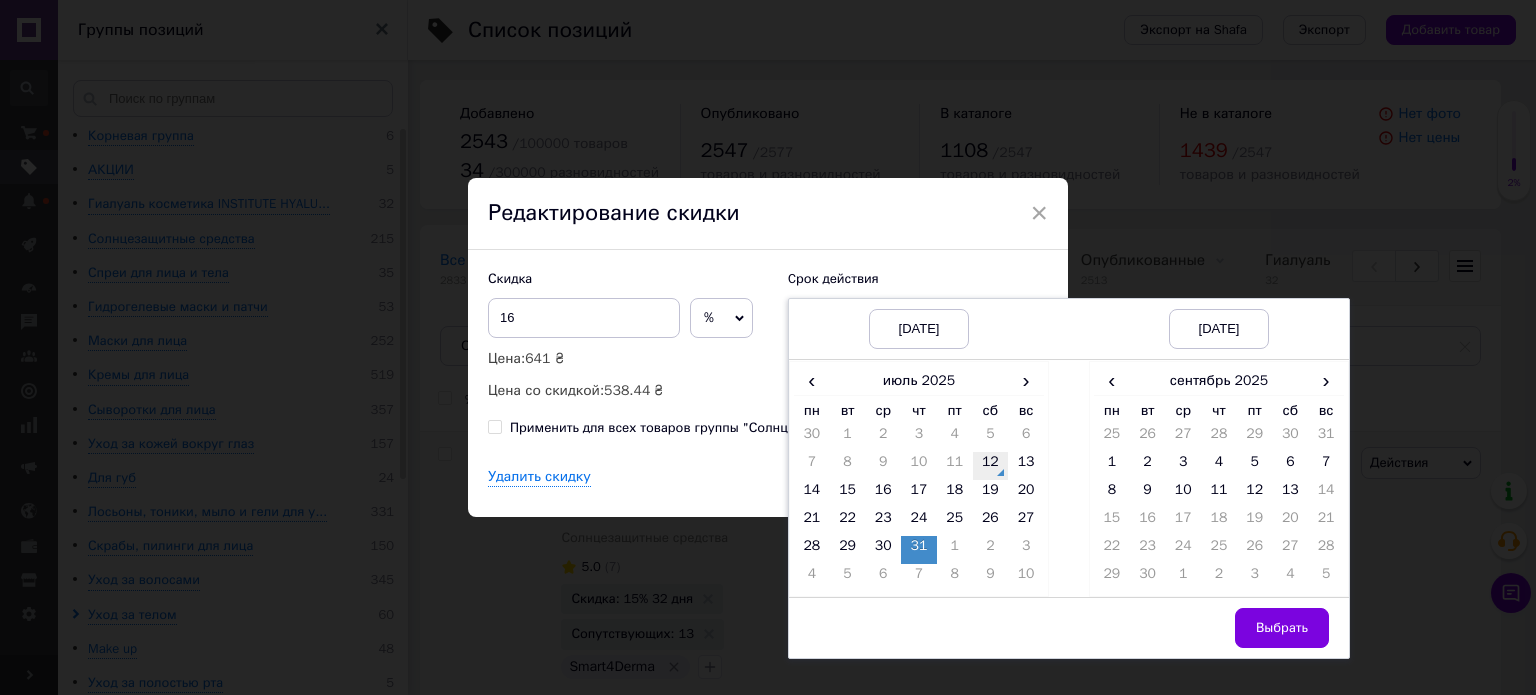 click on "12" at bounding box center (991, 466) 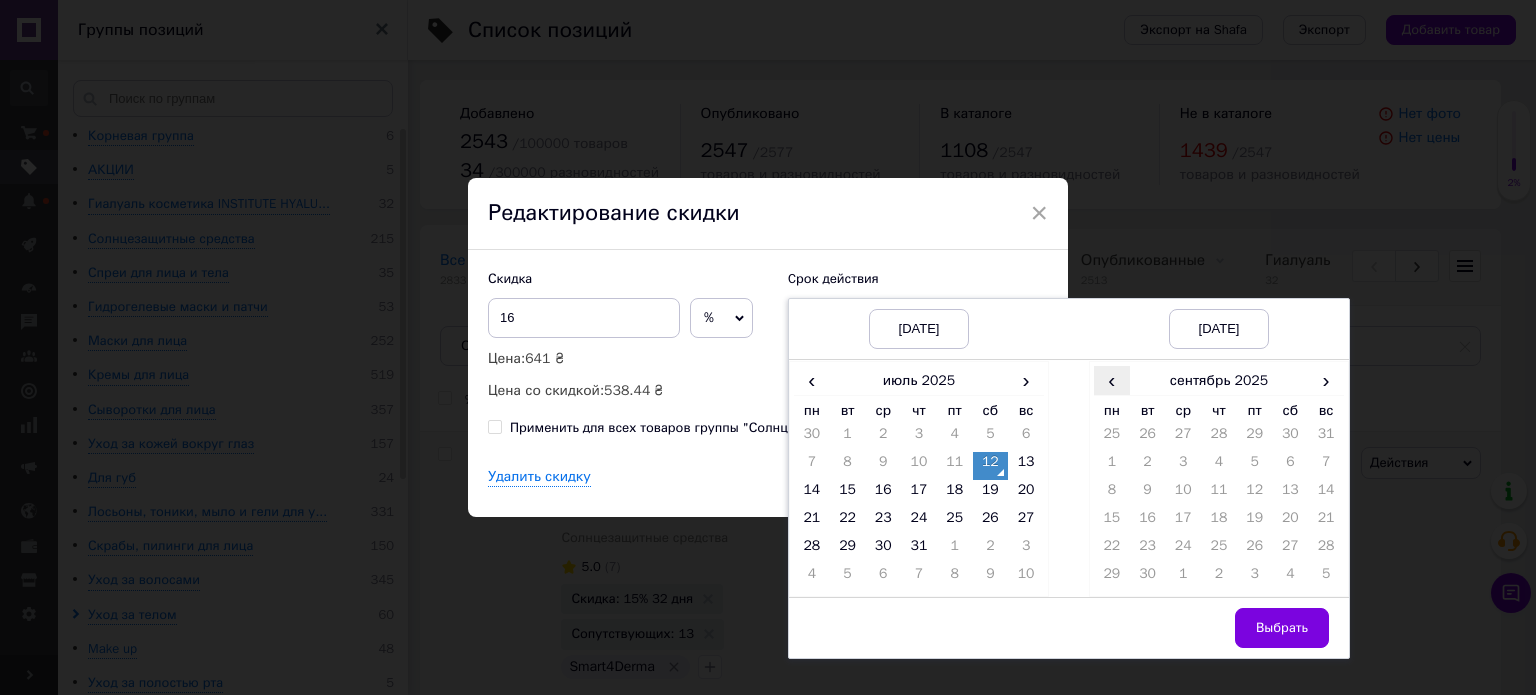 click on "‹" at bounding box center [1112, 380] 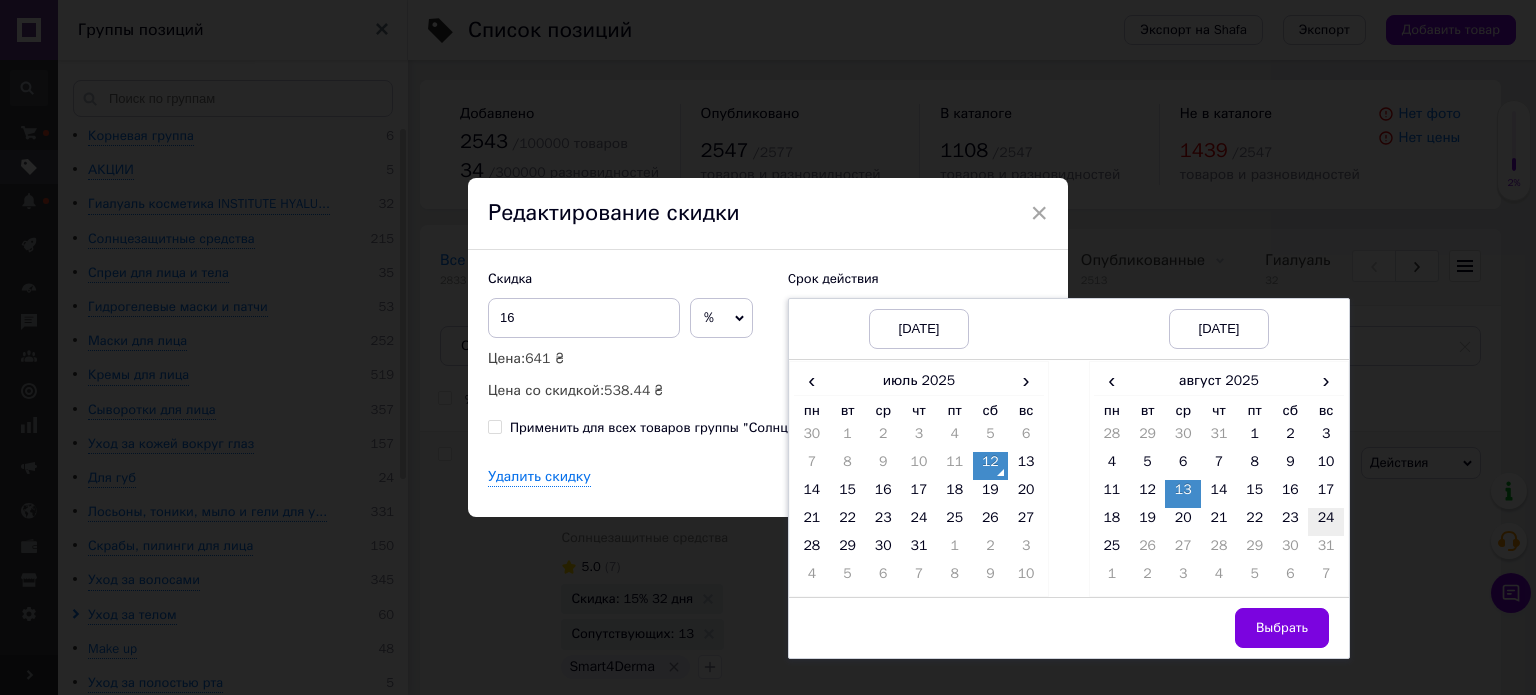 click on "24" at bounding box center (1326, 522) 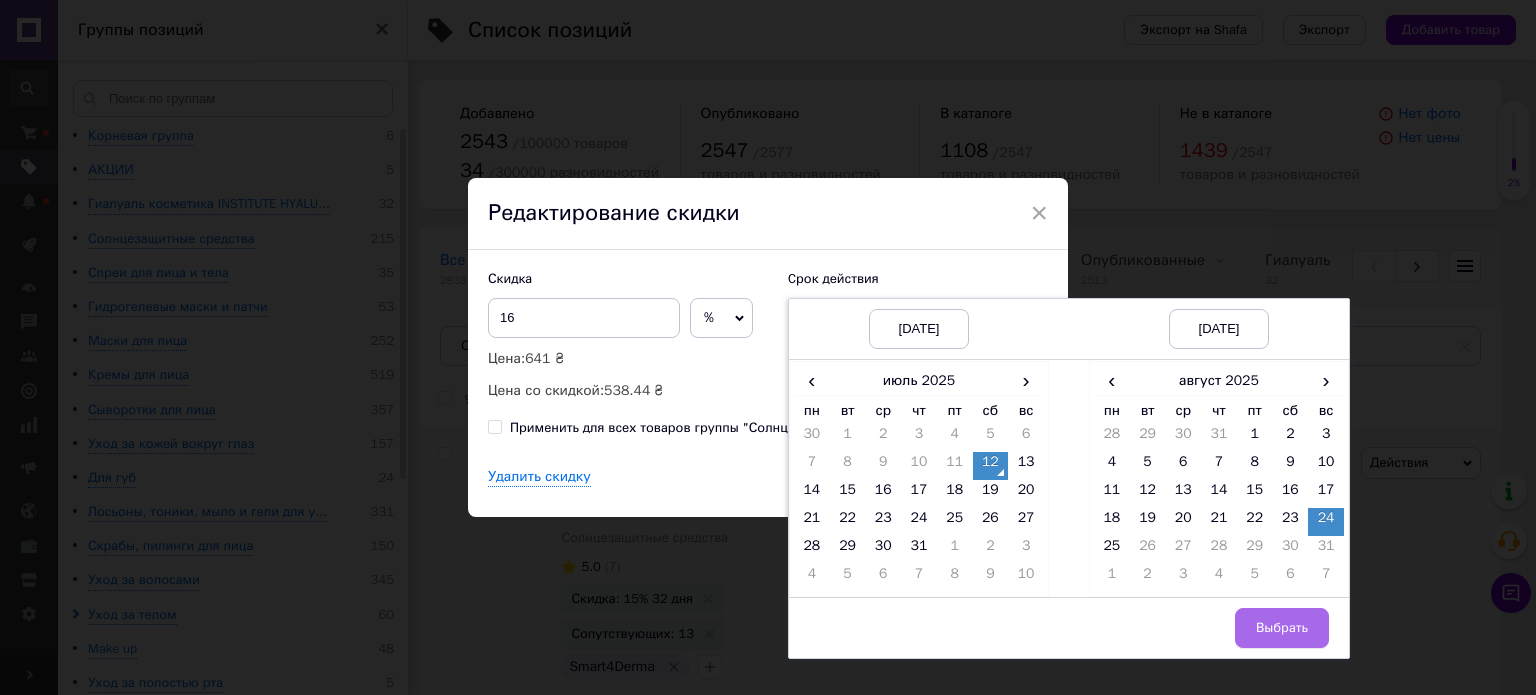 click on "Выбрать" at bounding box center (1282, 628) 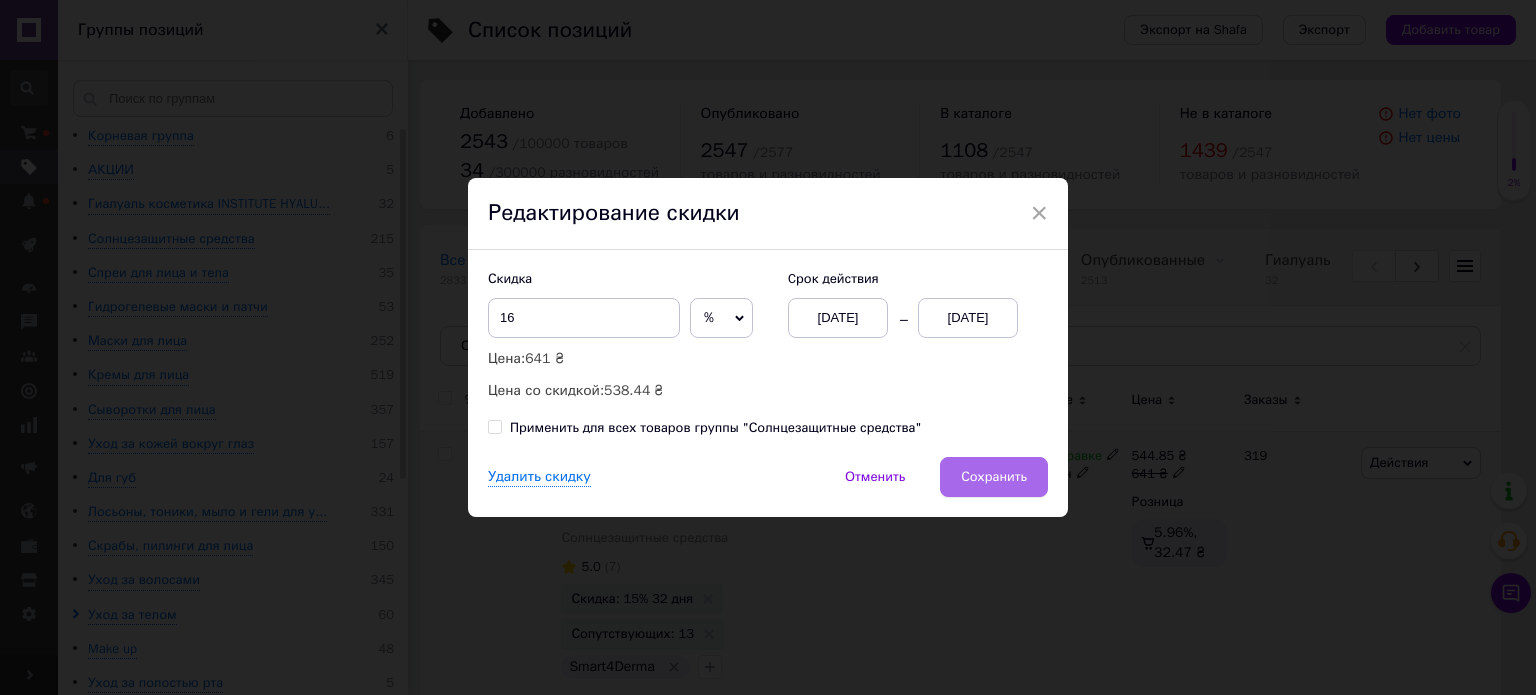 click on "Сохранить" at bounding box center (994, 477) 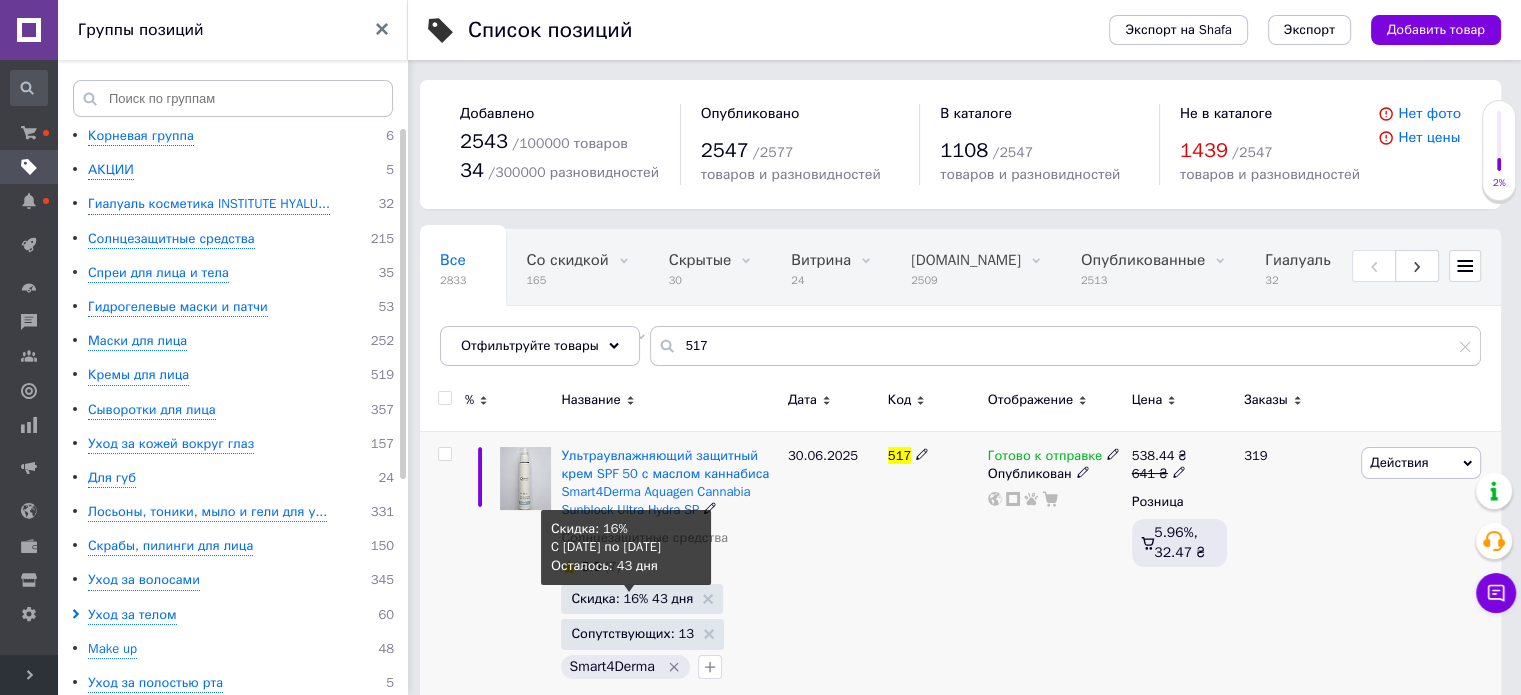click on "Скидка: 16% 43 дня" at bounding box center [632, 598] 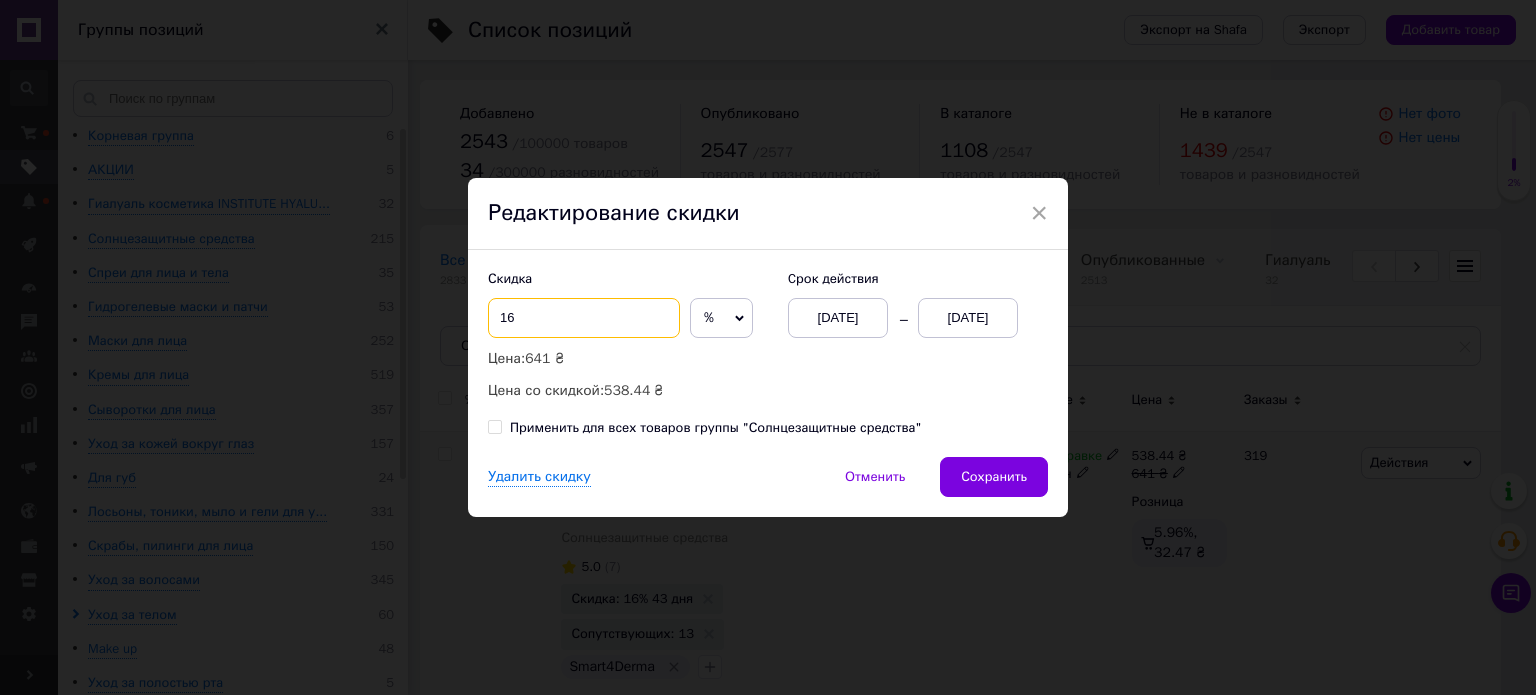 click on "16" at bounding box center (584, 318) 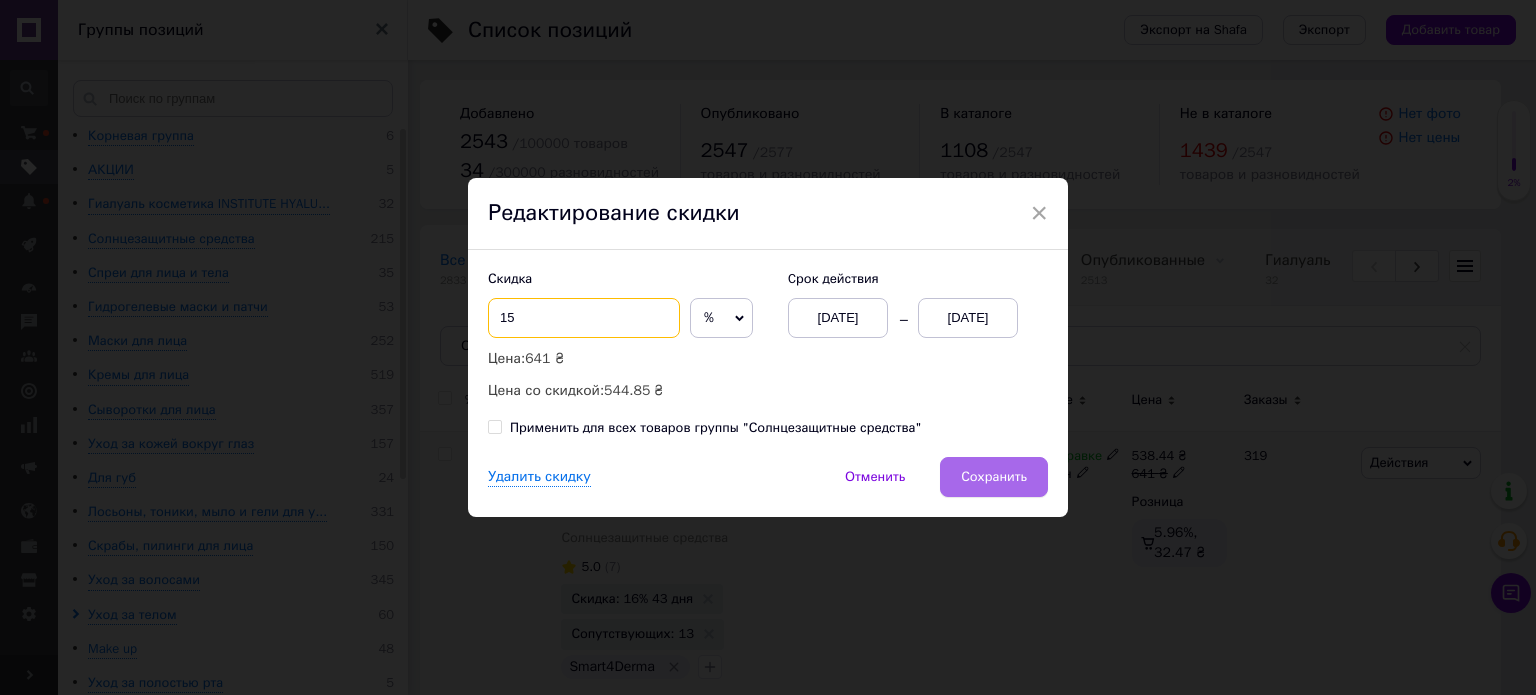 type on "15" 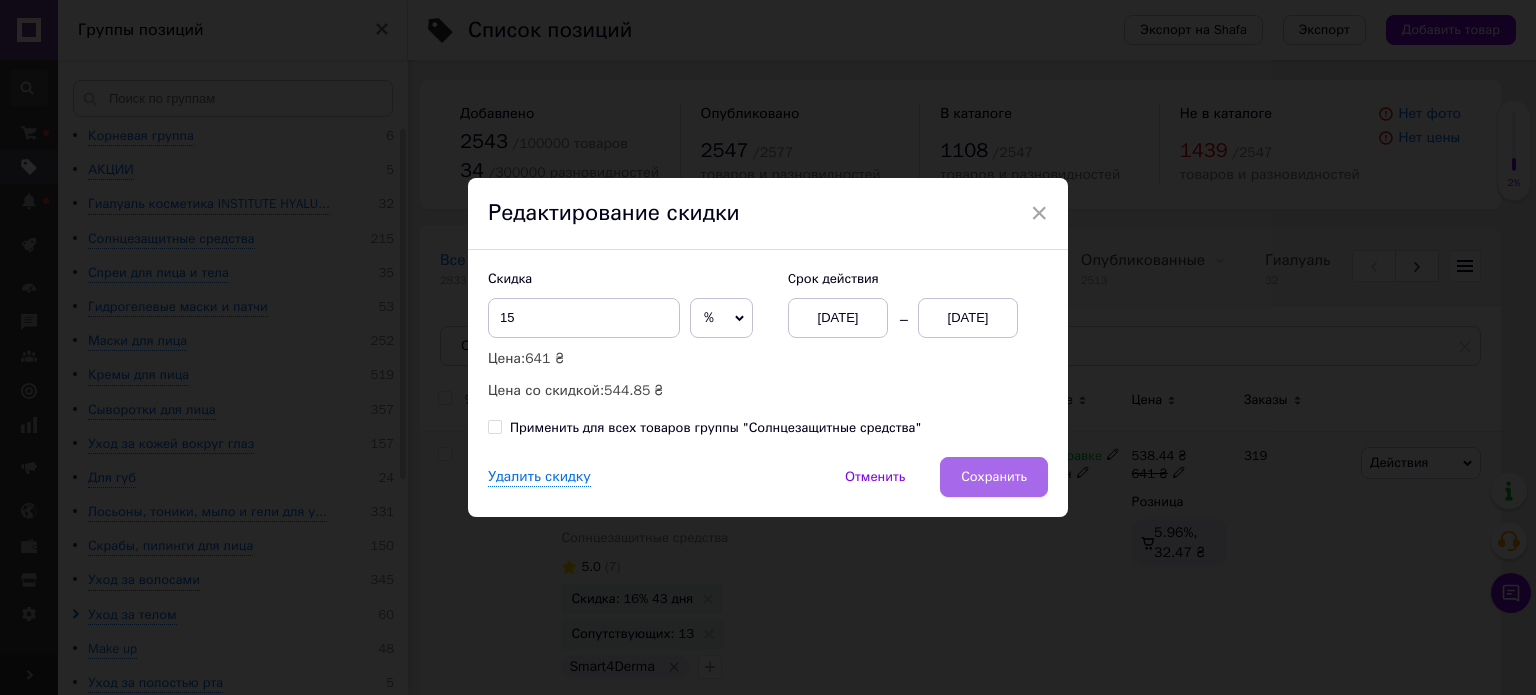 click on "Сохранить" at bounding box center (994, 477) 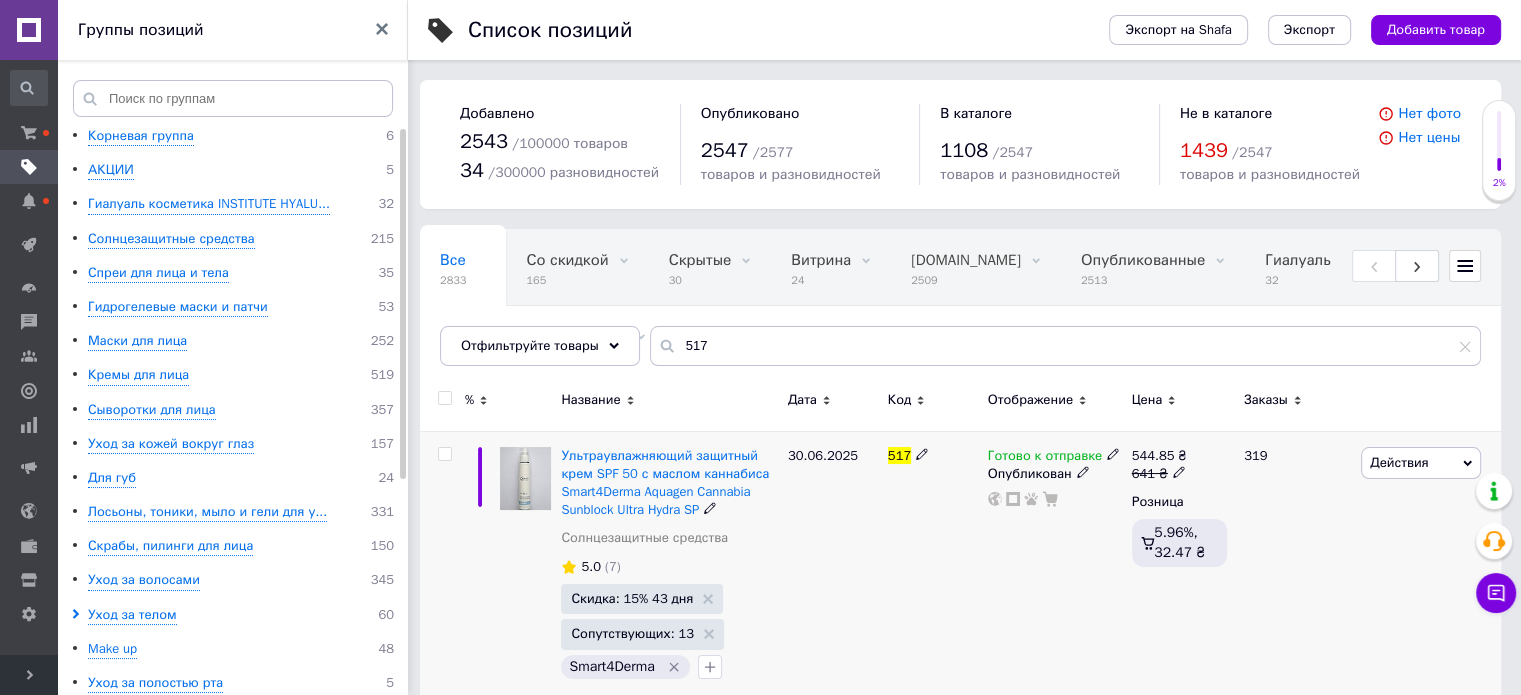 click 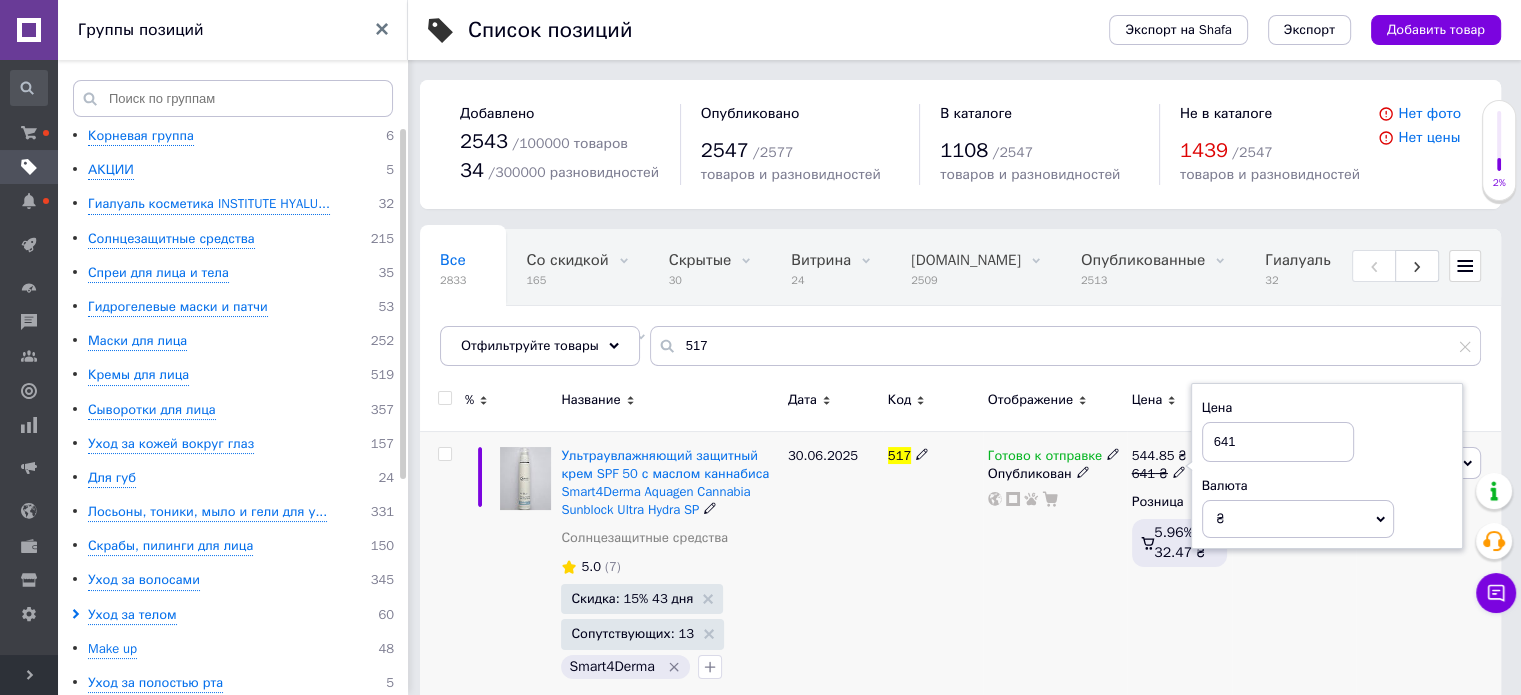 drag, startPoint x: 1223, startPoint y: 442, endPoint x: 1251, endPoint y: 443, distance: 28.01785 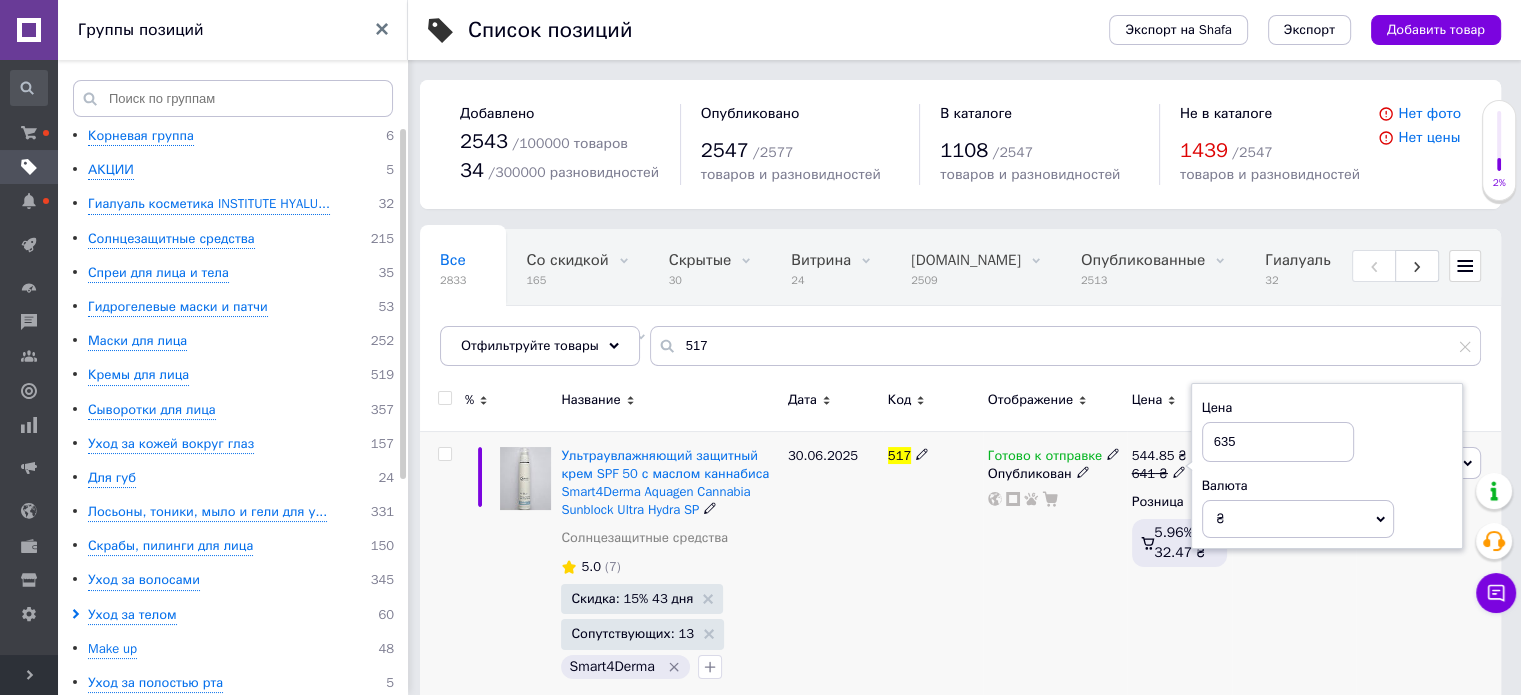 type on "635" 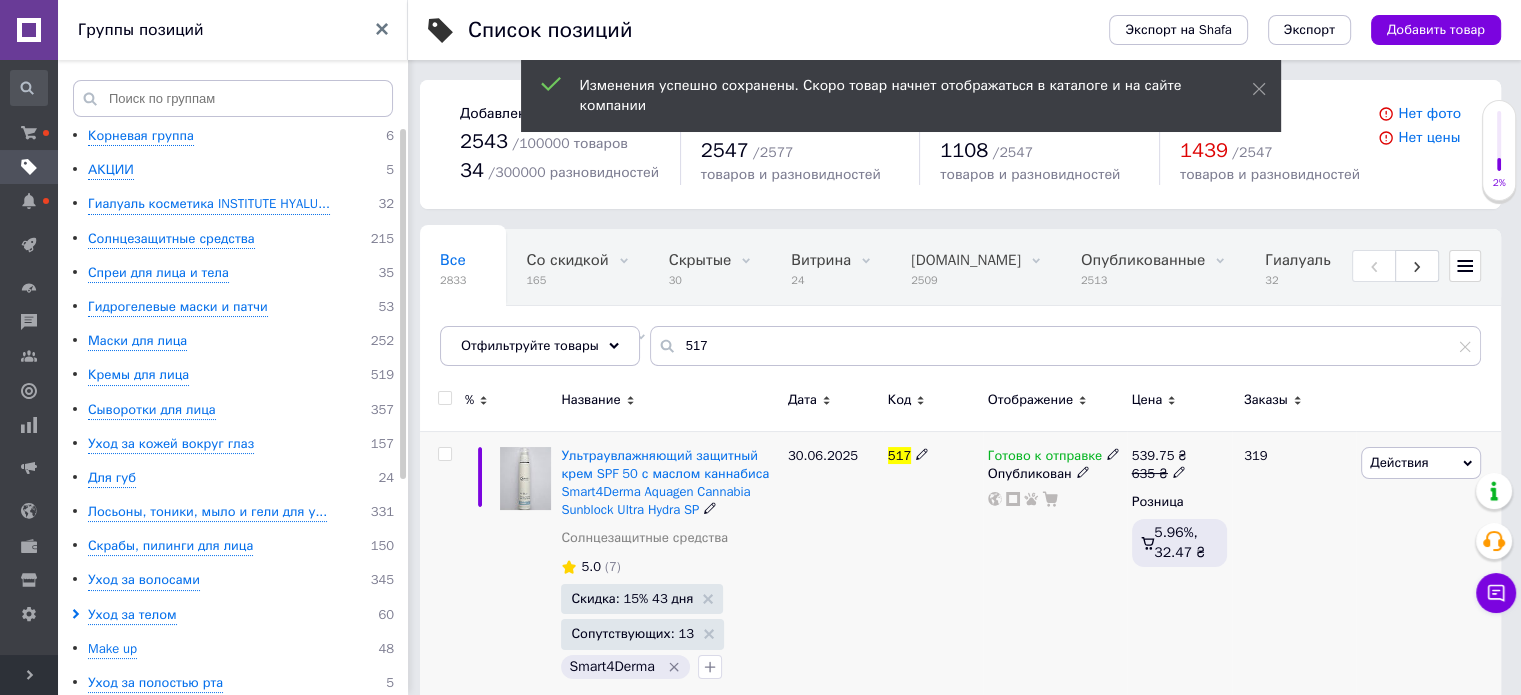 click 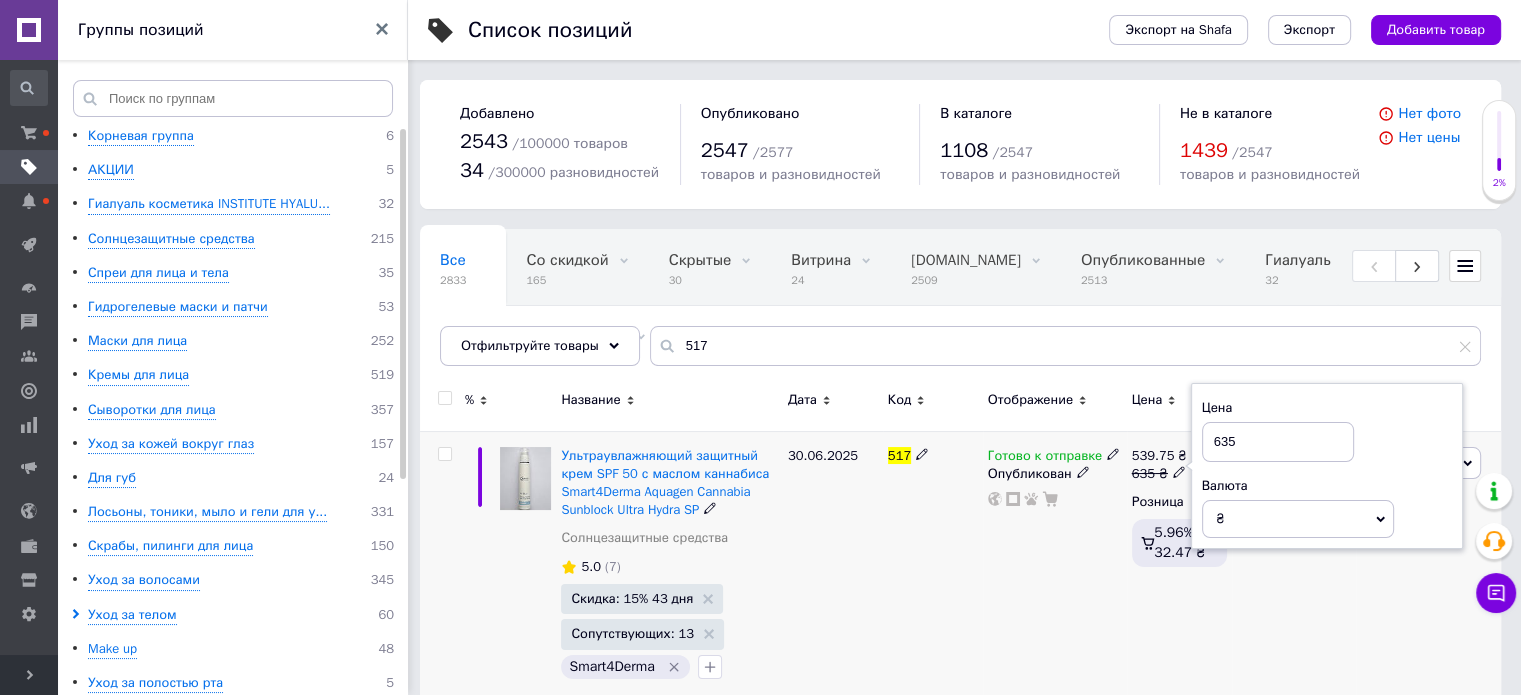 click on "635" at bounding box center [1278, 442] 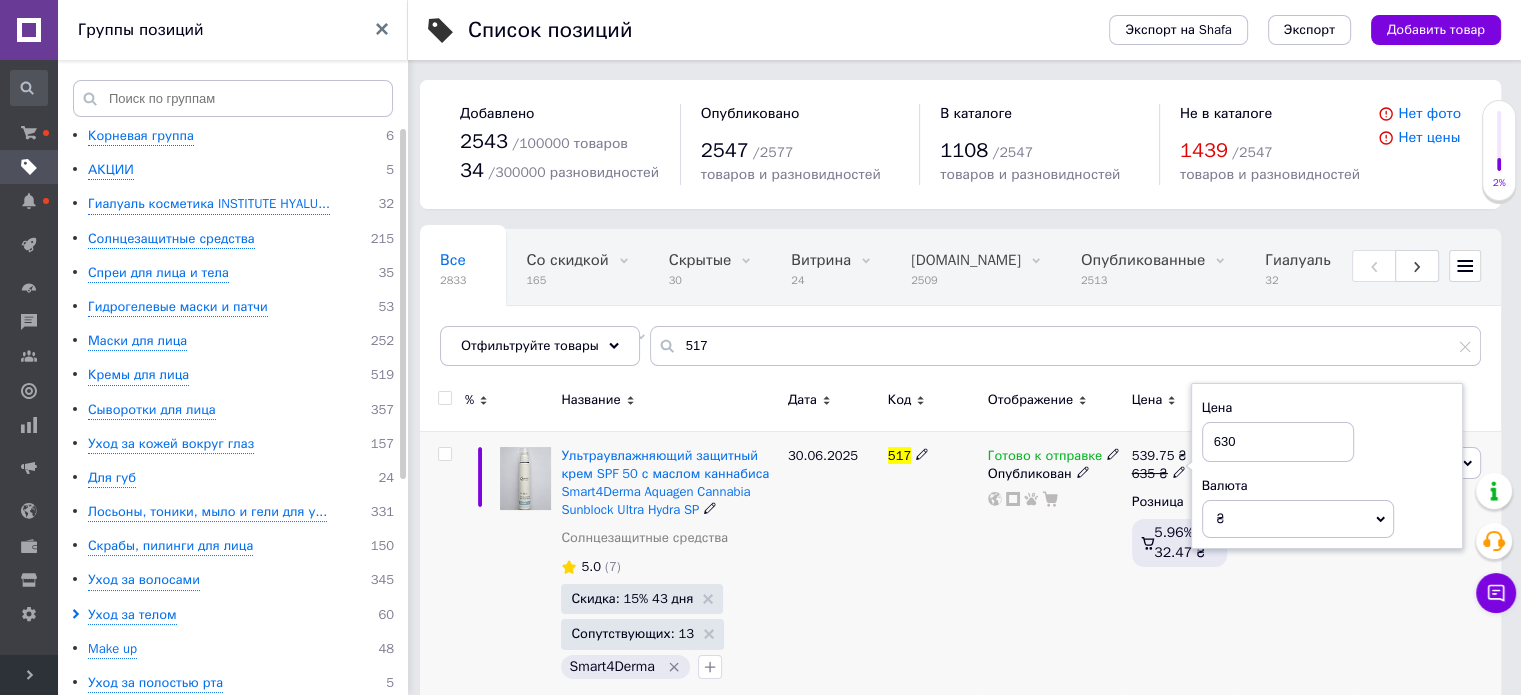 type on "630" 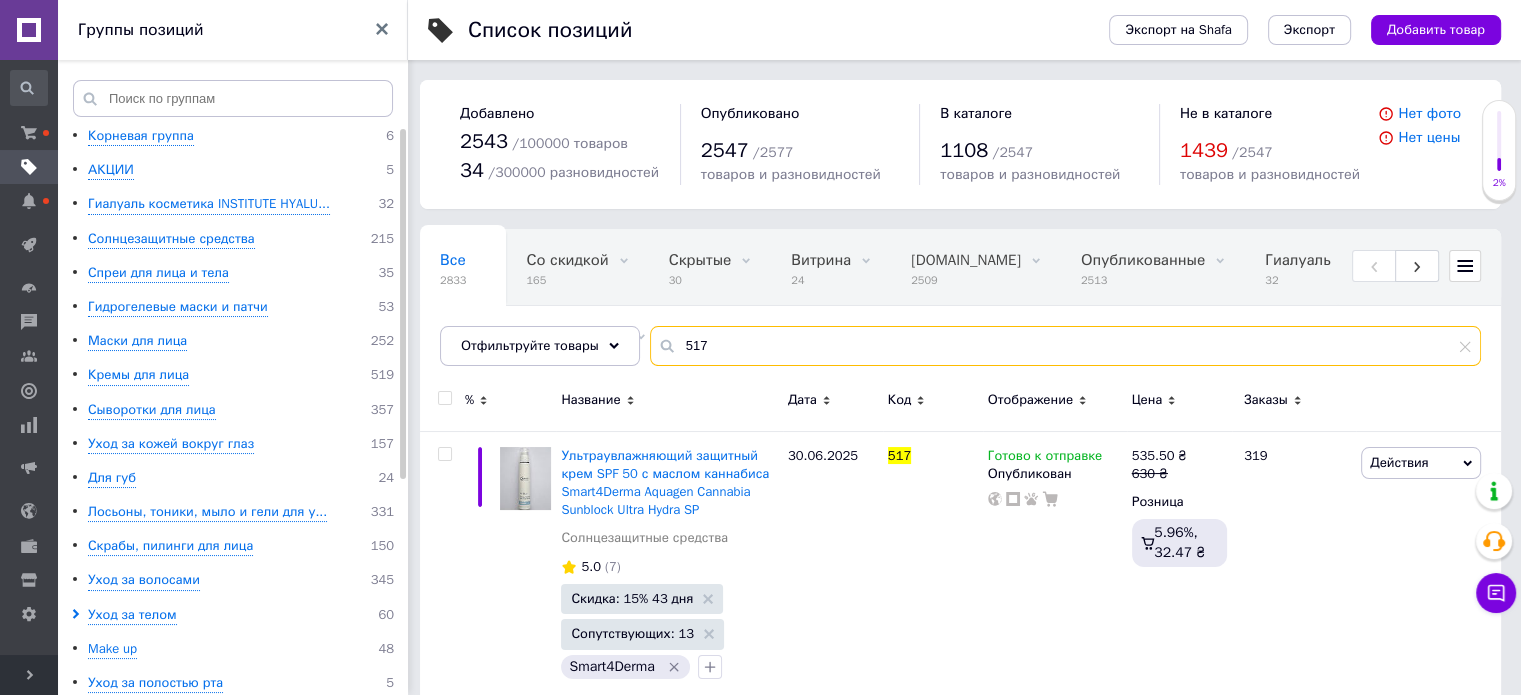 click on "517" at bounding box center (1065, 346) 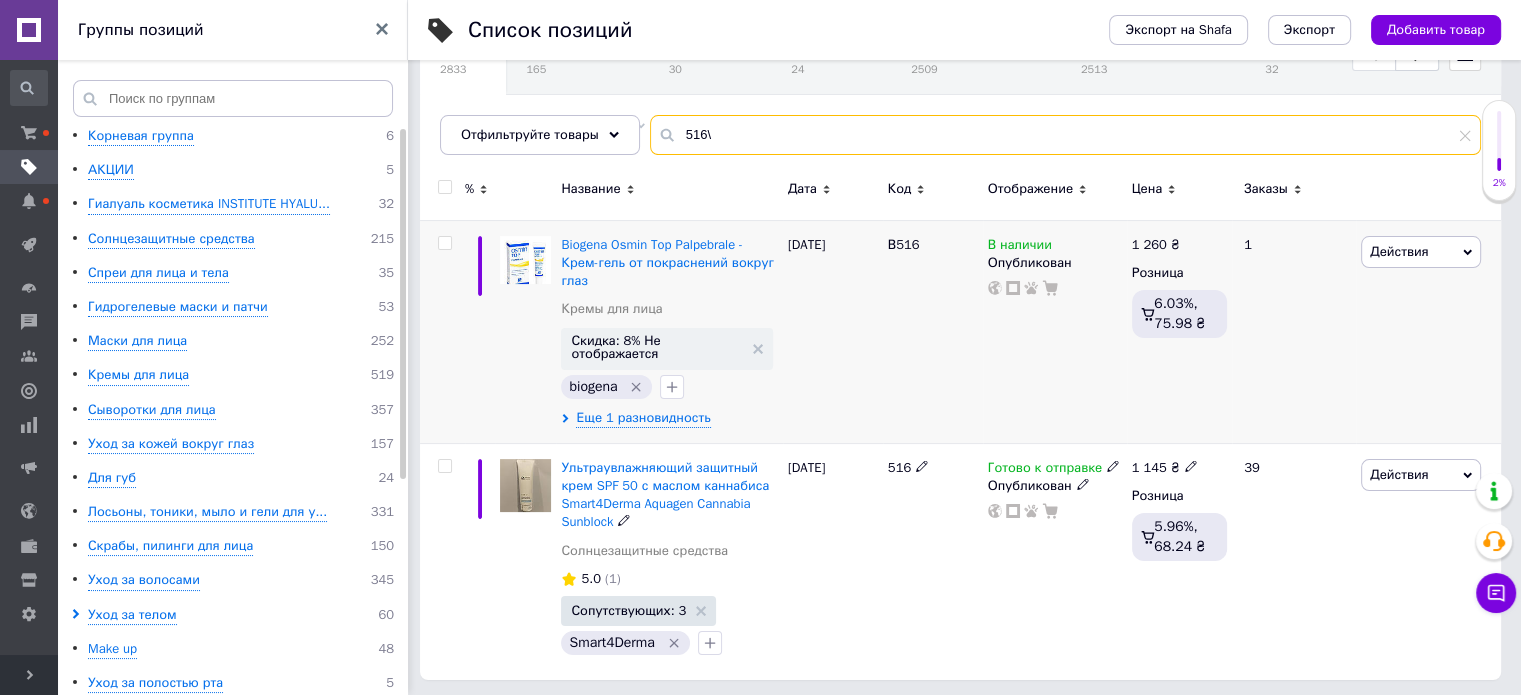 scroll, scrollTop: 214, scrollLeft: 0, axis: vertical 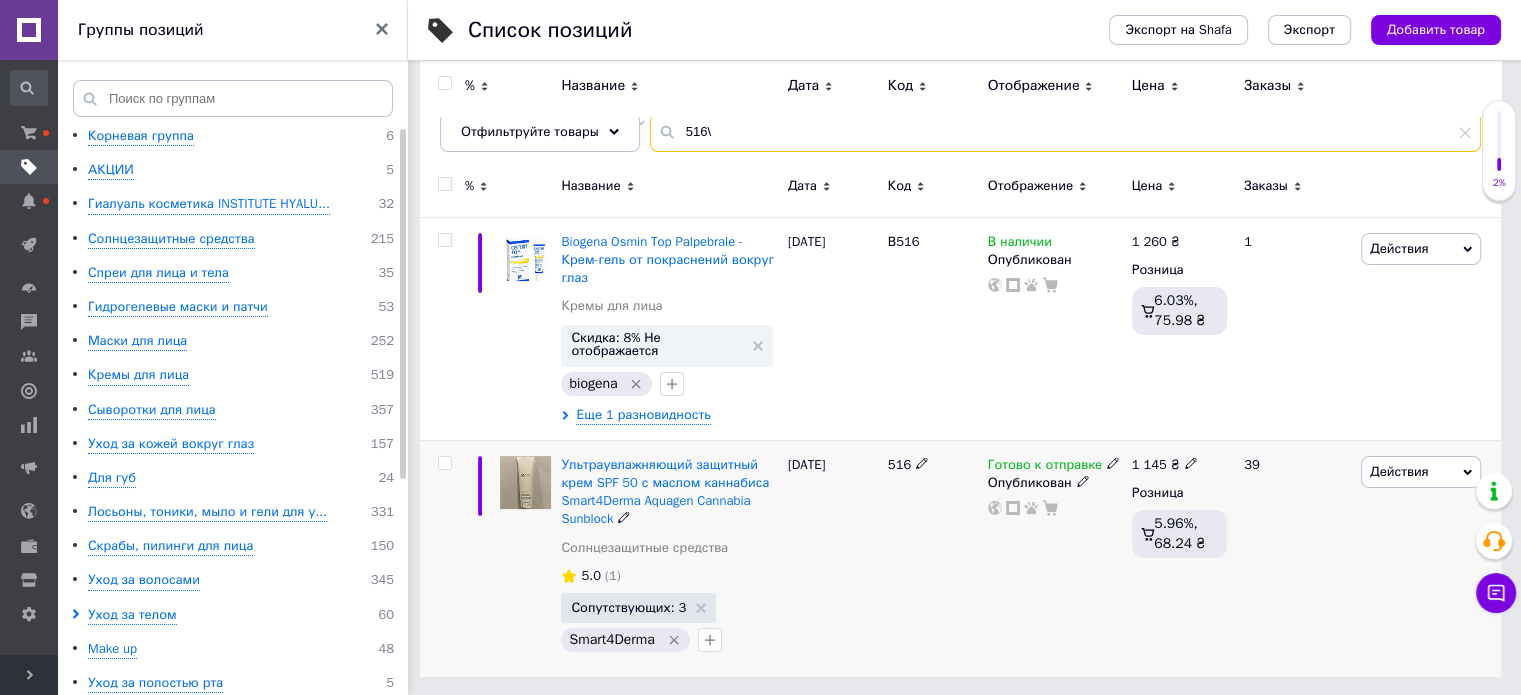 type on "516\" 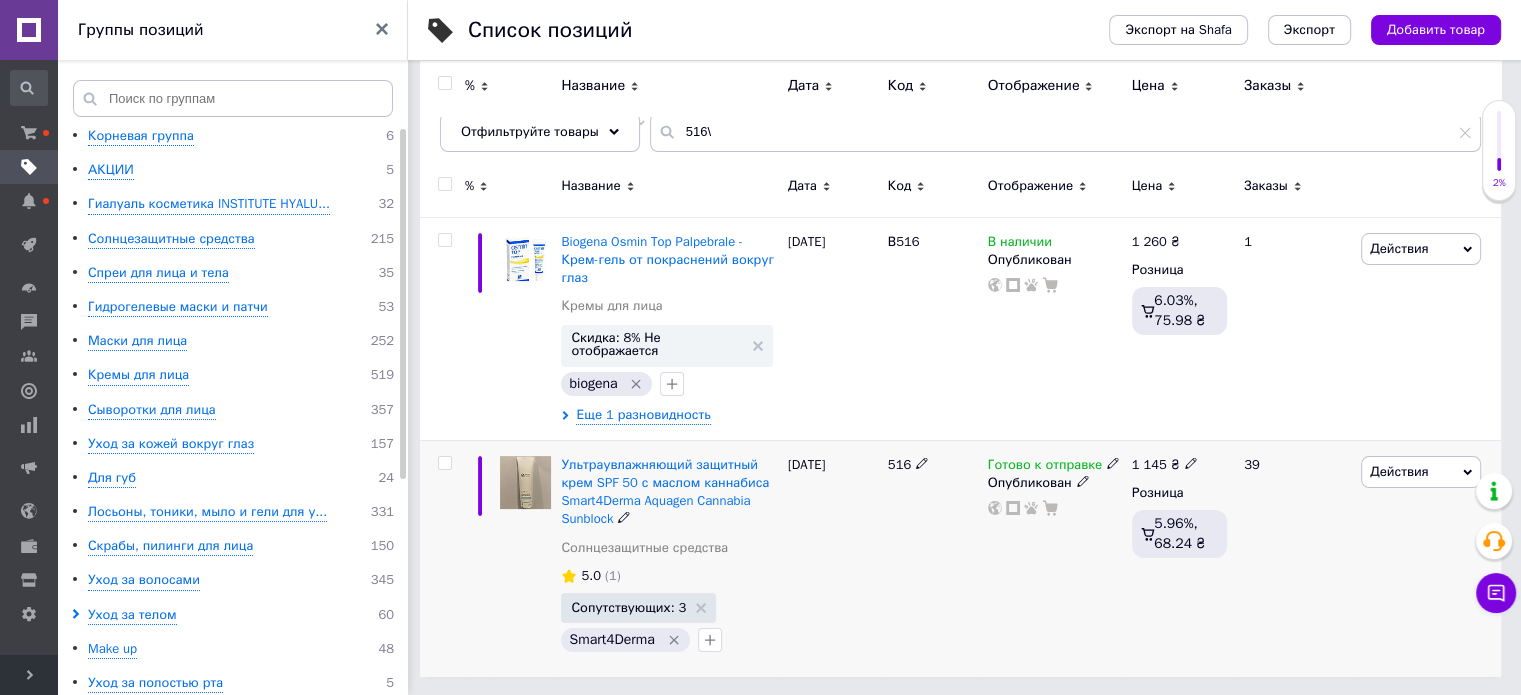 click on "Действия" at bounding box center [1399, 471] 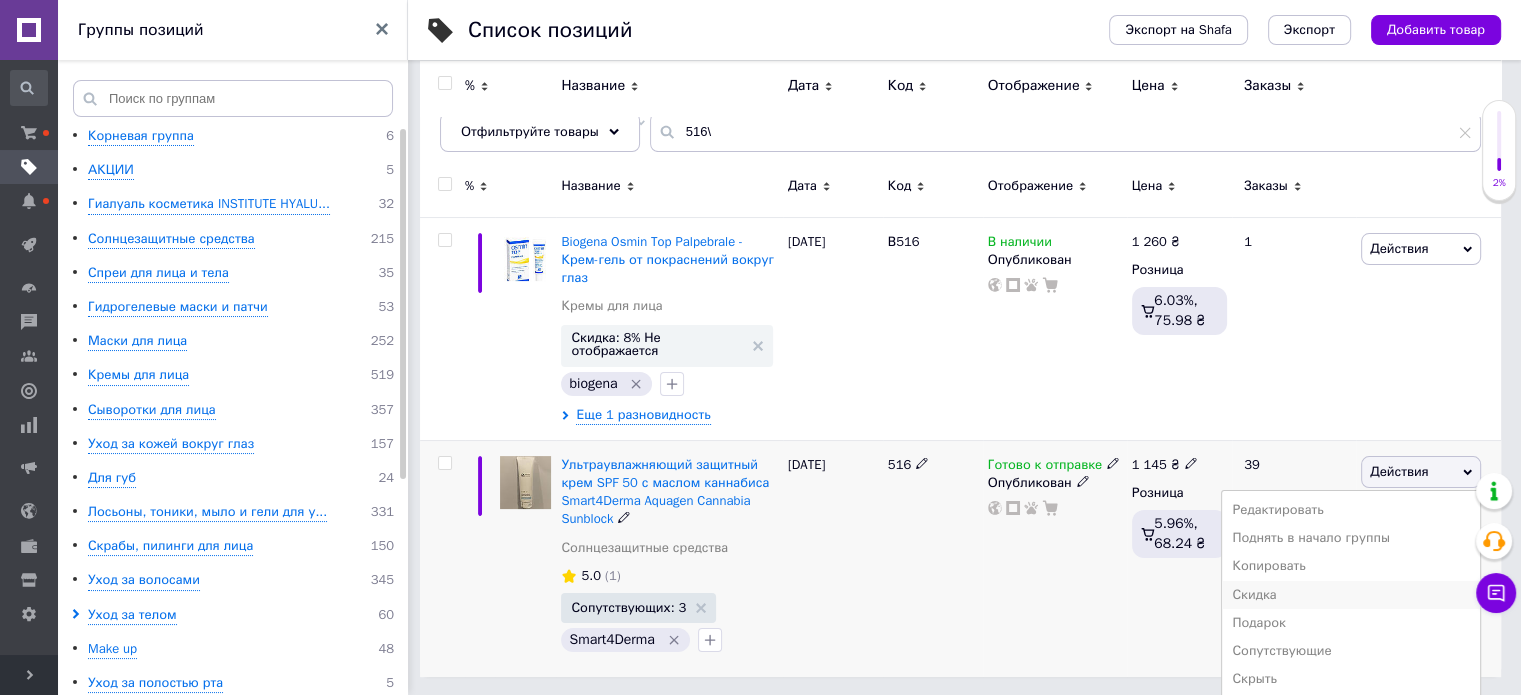 click on "Скидка" at bounding box center [1351, 595] 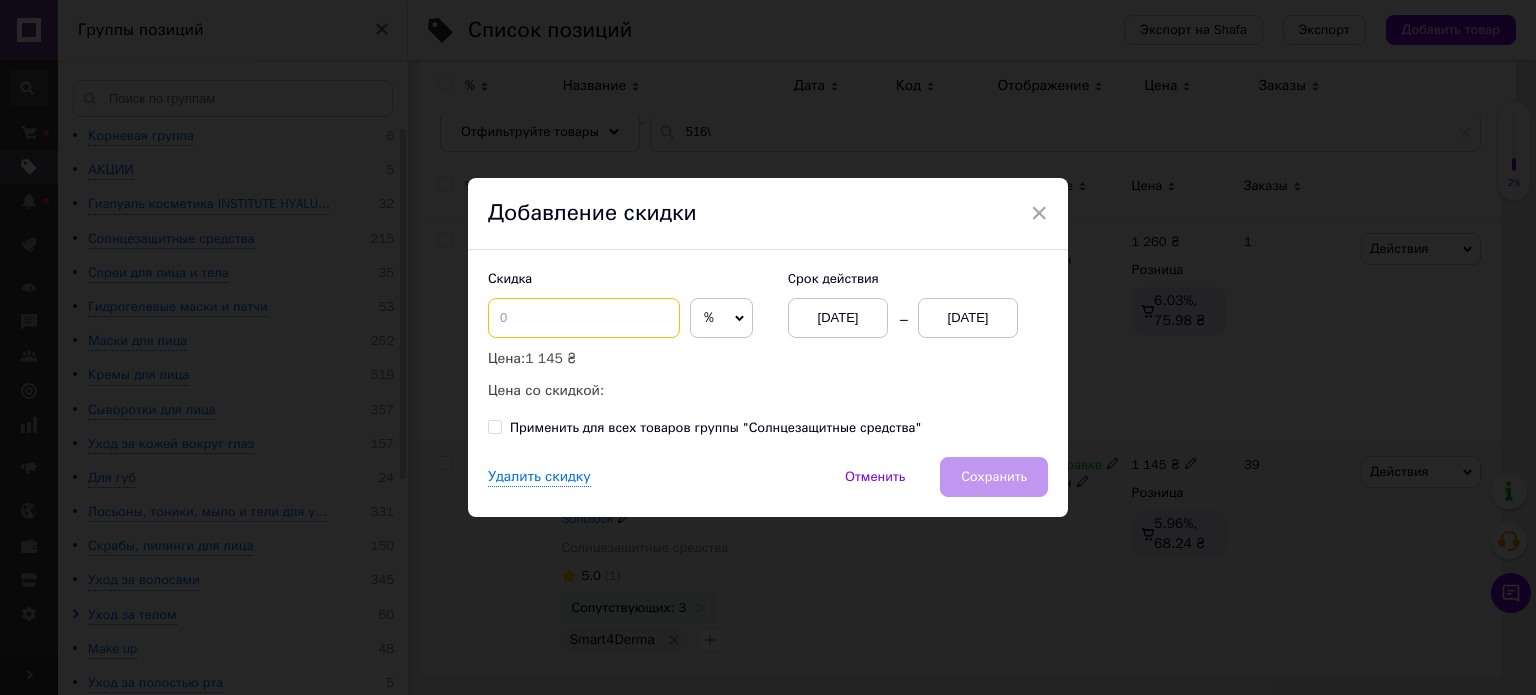 click at bounding box center [584, 318] 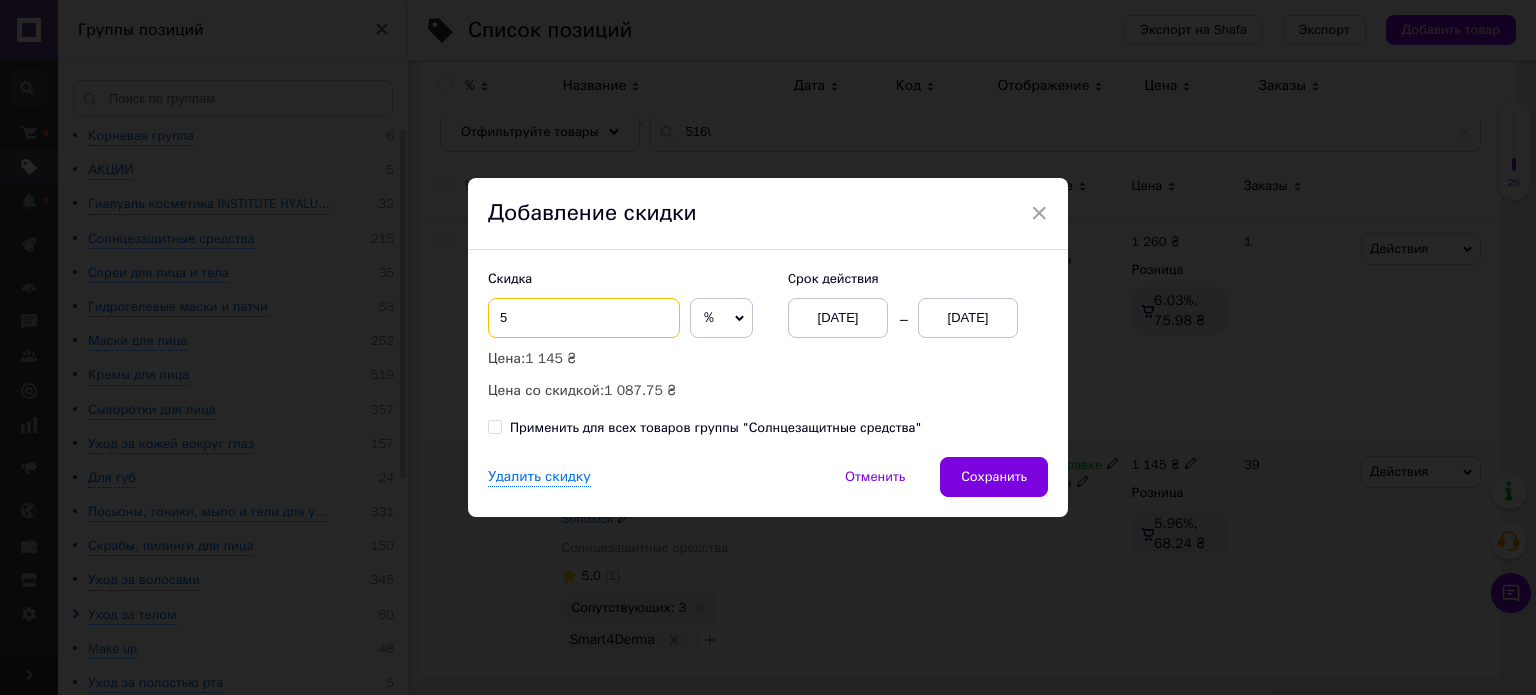type on "5" 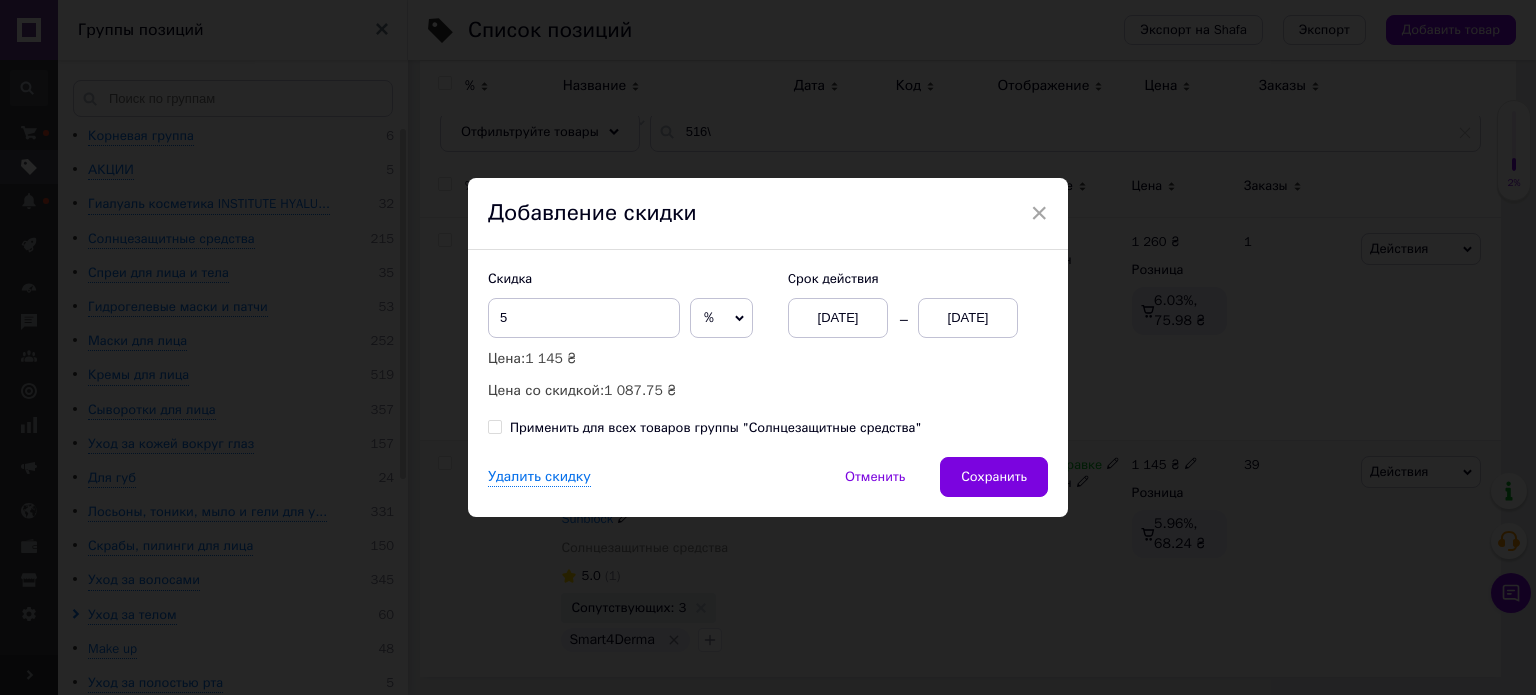 click on "[DATE]" at bounding box center (968, 318) 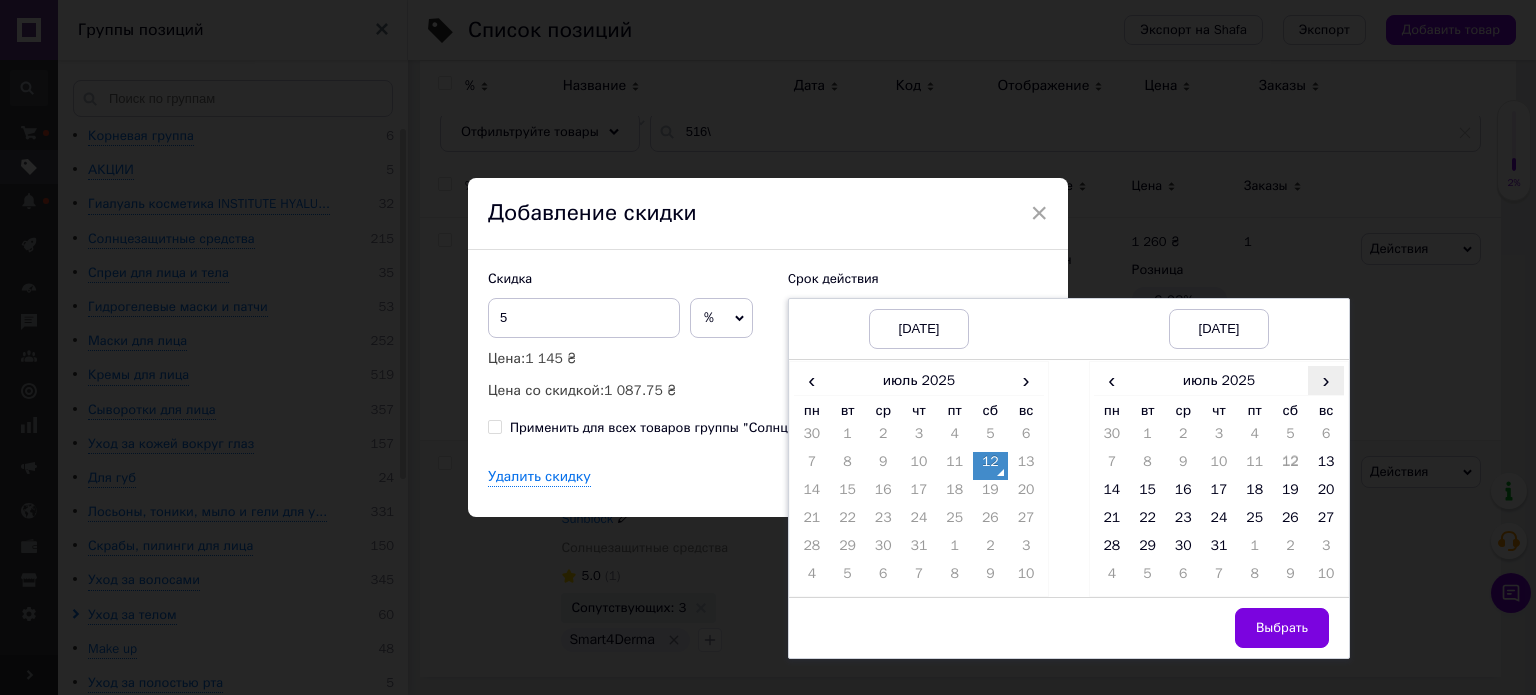 click on "›" at bounding box center (1326, 380) 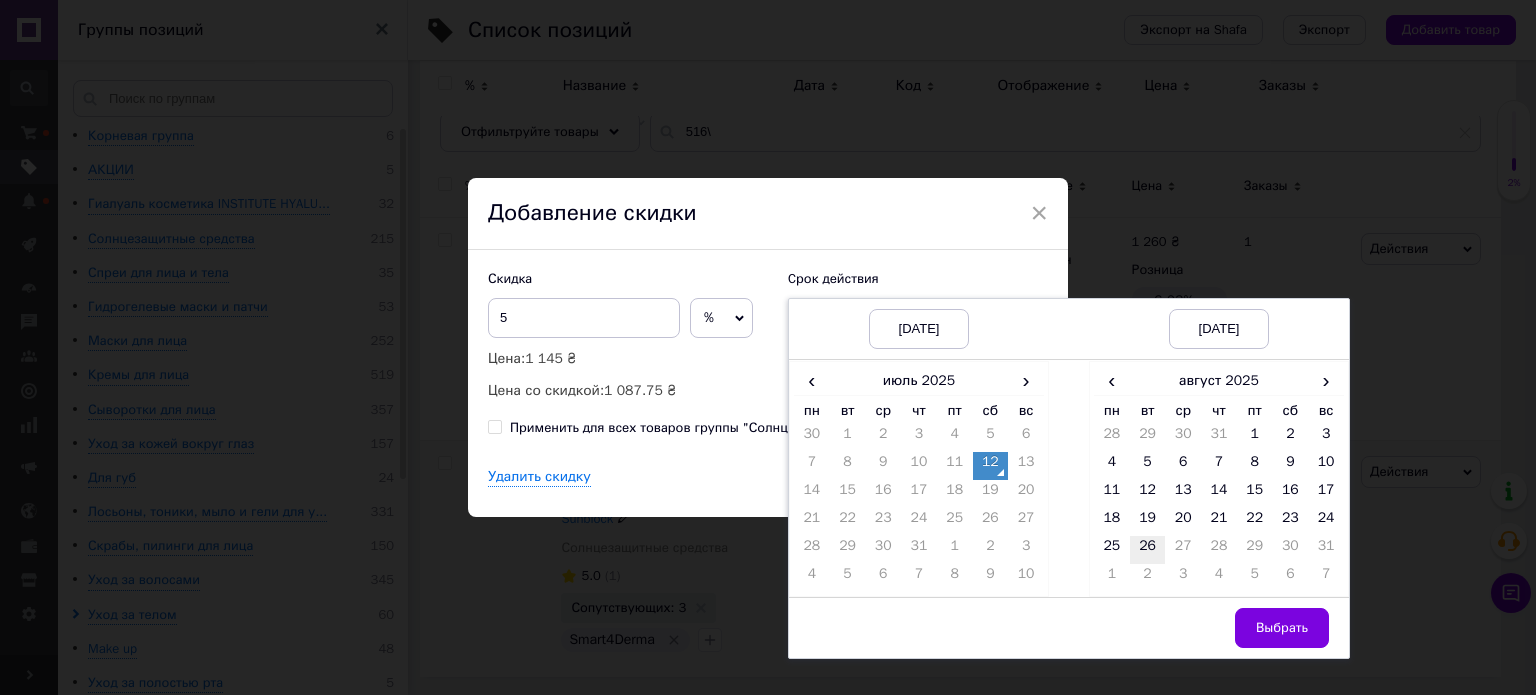 click on "26" at bounding box center [1148, 550] 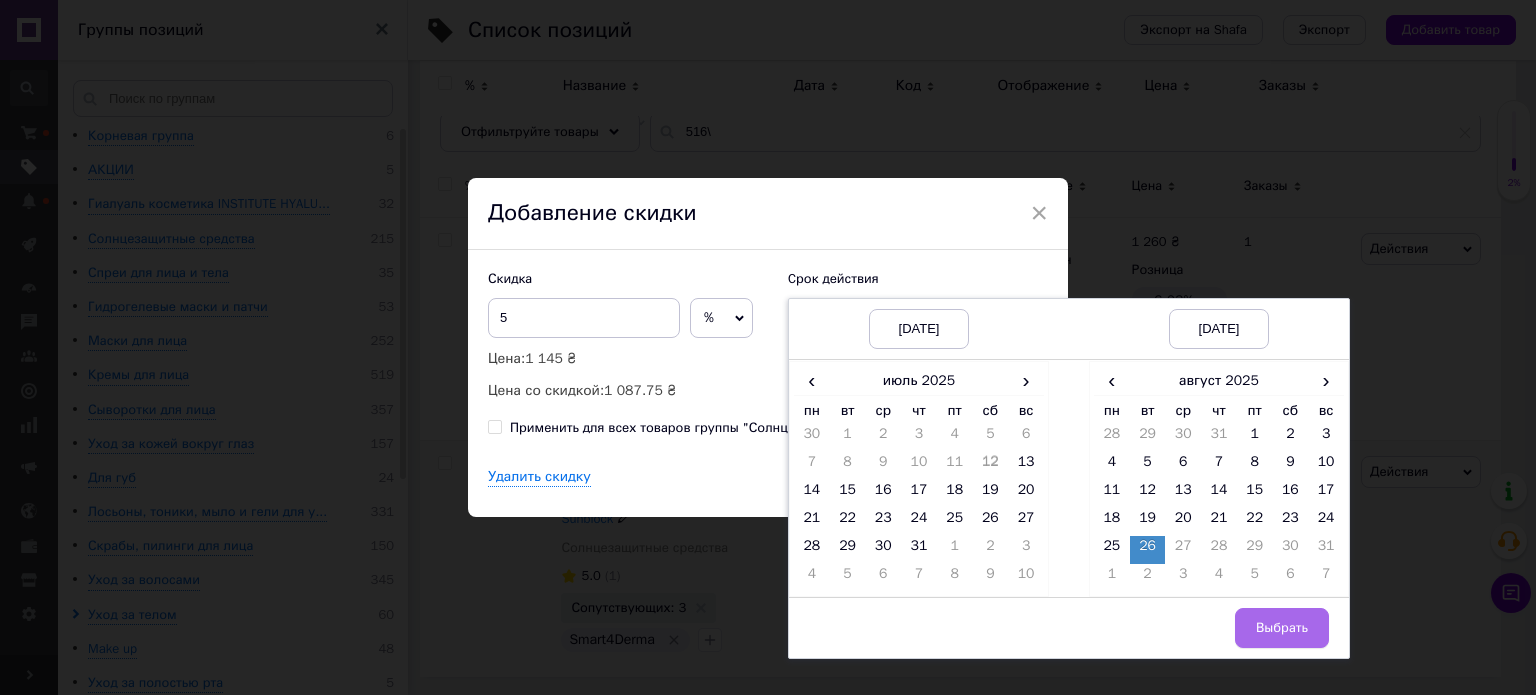 click on "Выбрать" at bounding box center (1282, 628) 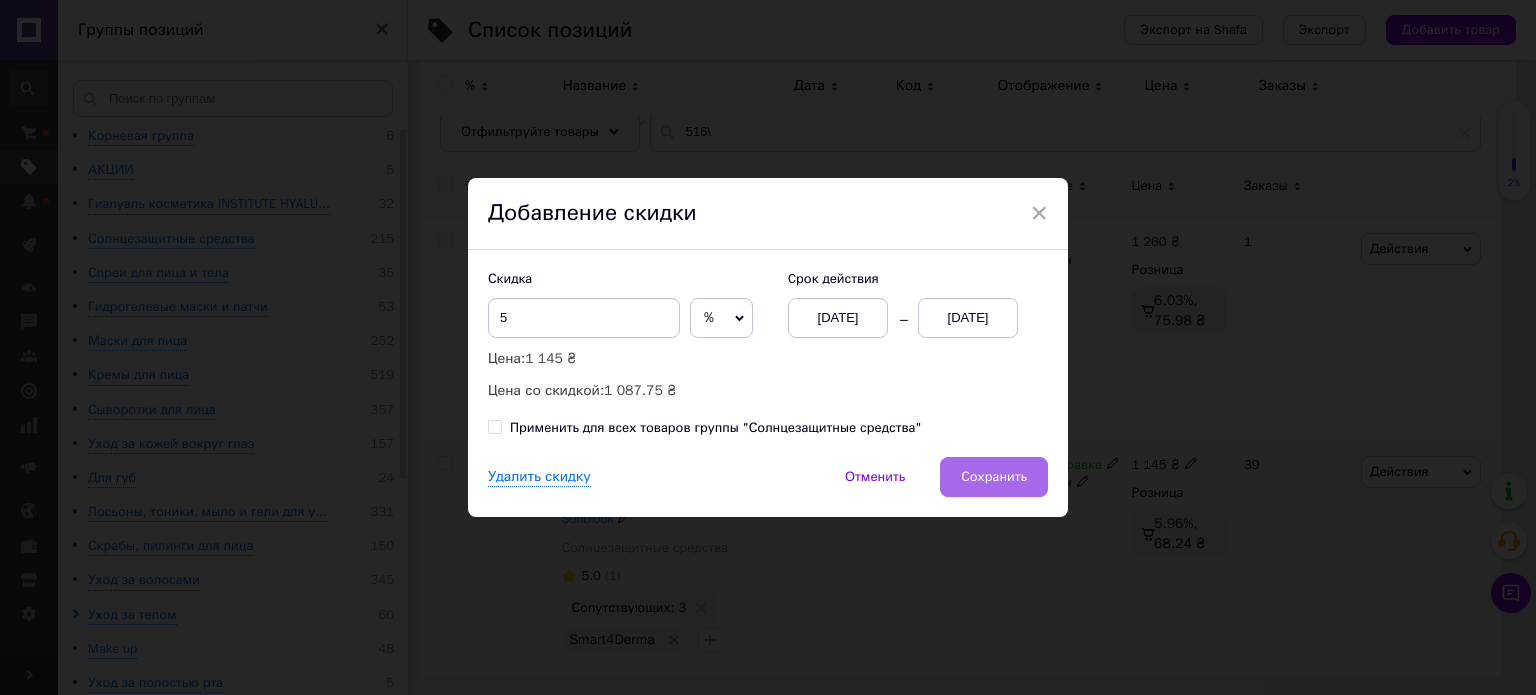 click on "Сохранить" at bounding box center [994, 477] 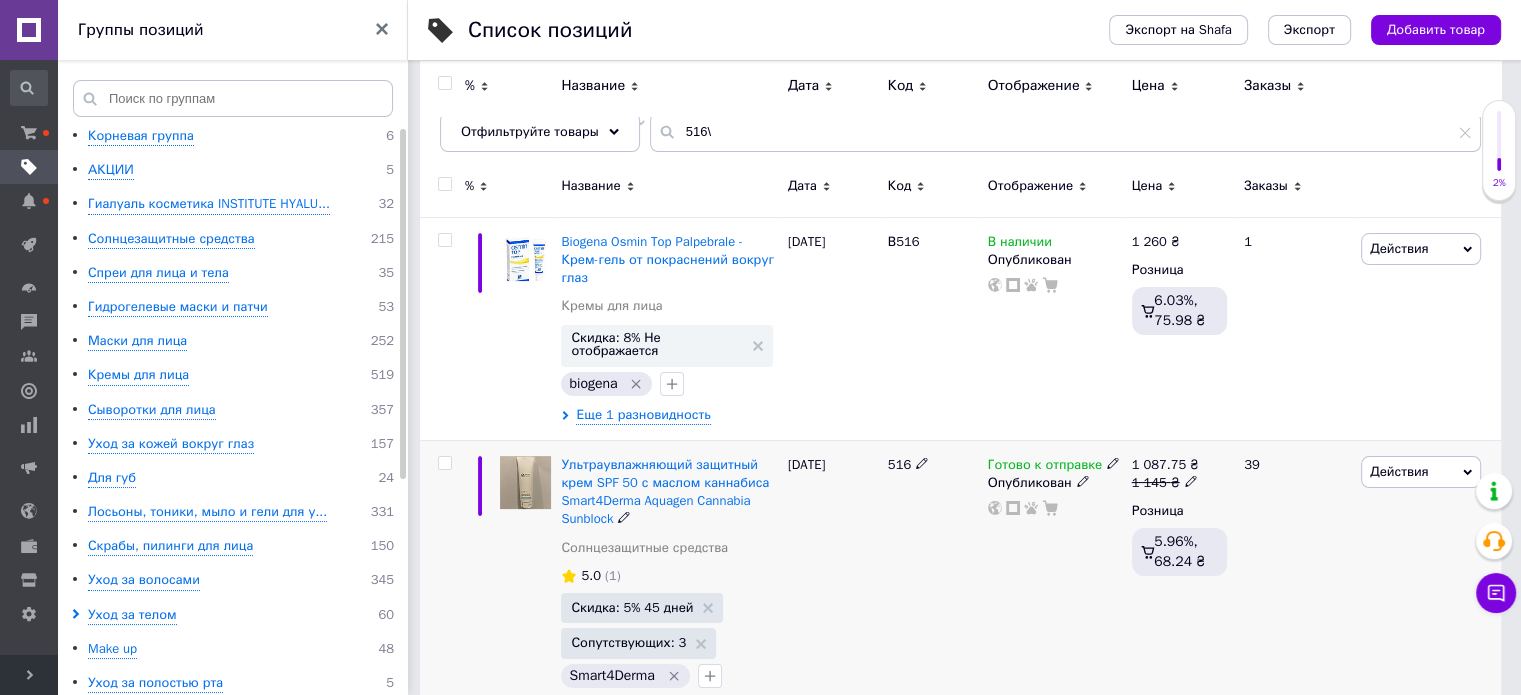 click 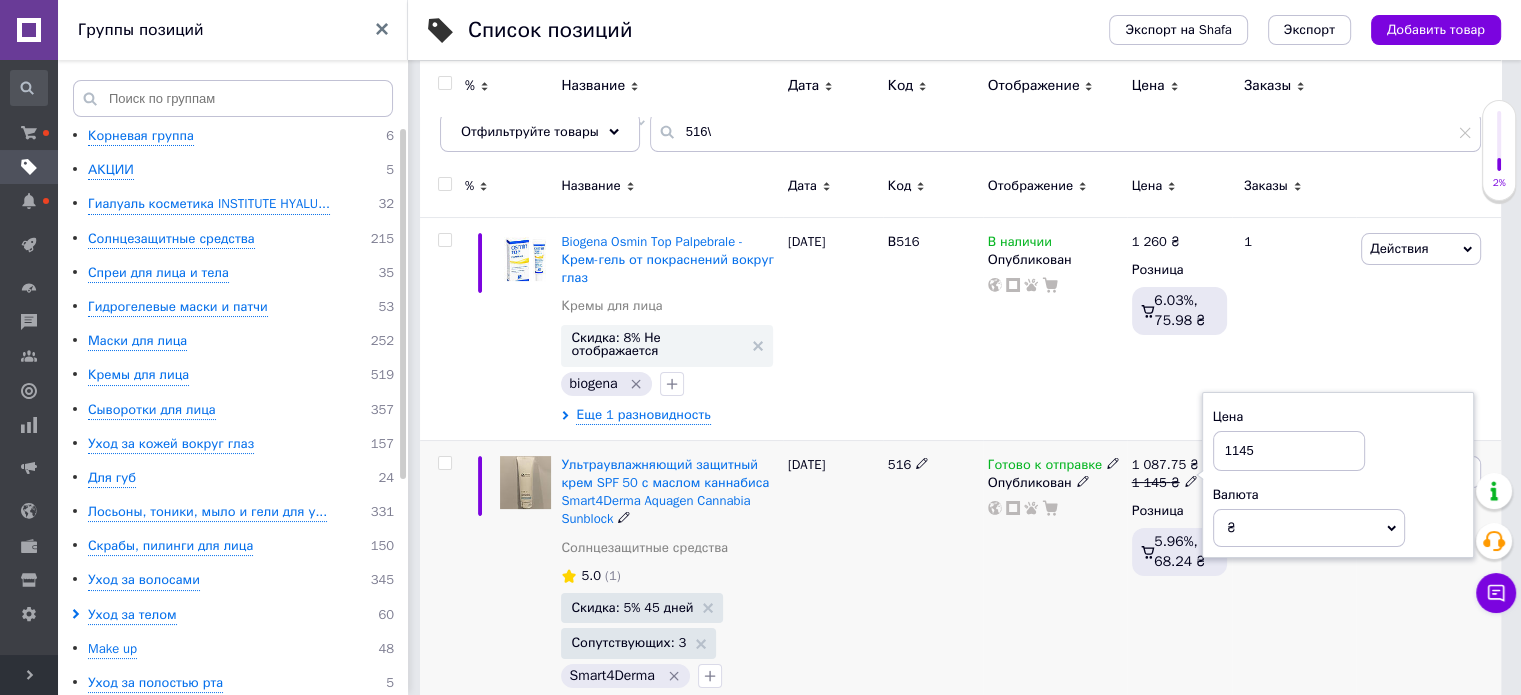 drag, startPoint x: 1246, startPoint y: 455, endPoint x: 1260, endPoint y: 453, distance: 14.142136 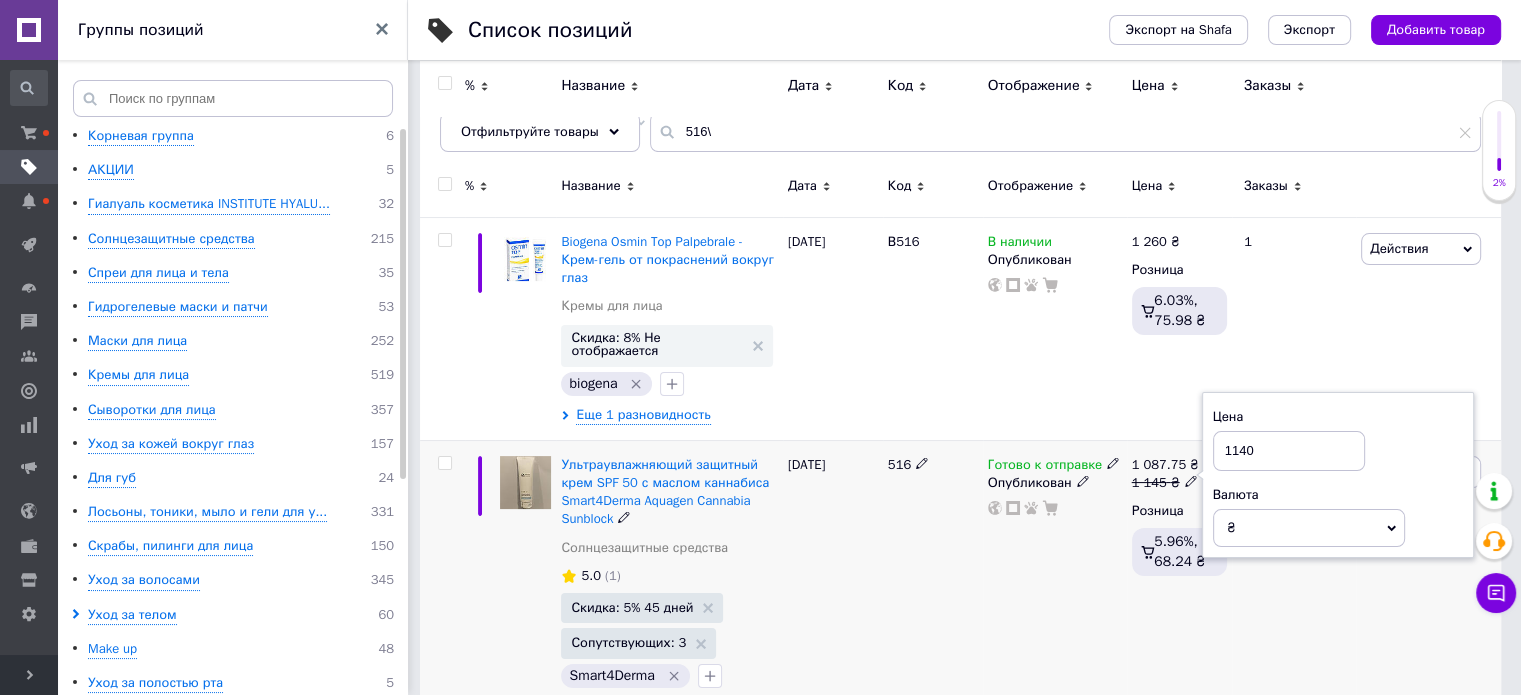 type on "1140" 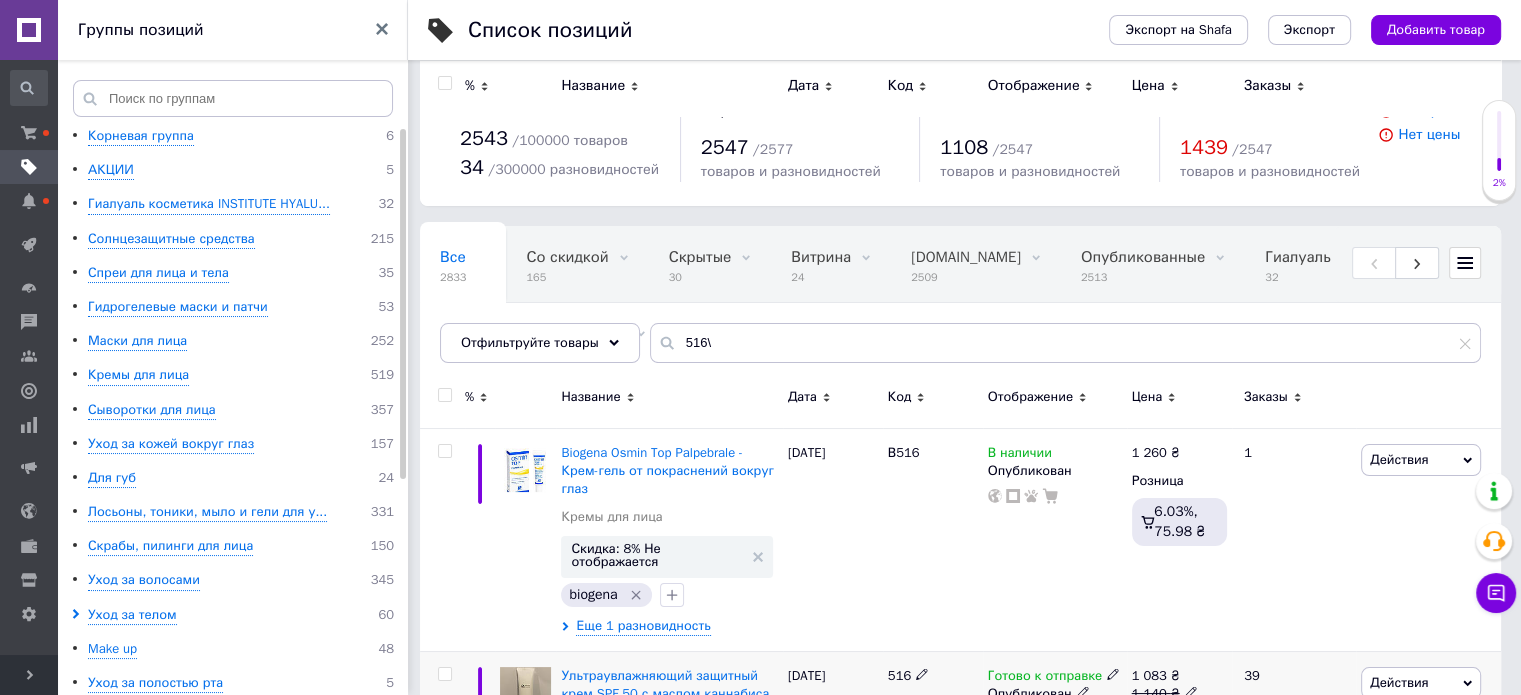 scroll, scrollTop: 0, scrollLeft: 0, axis: both 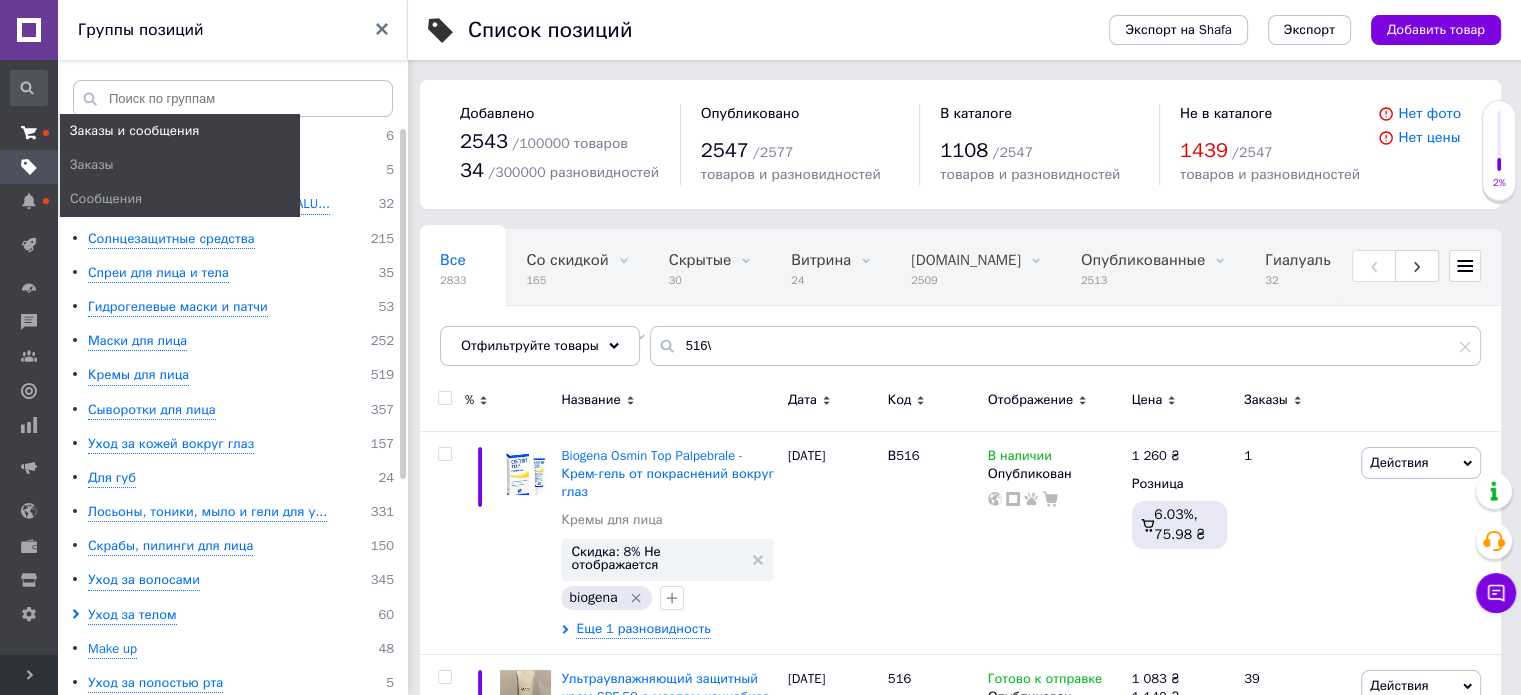 click 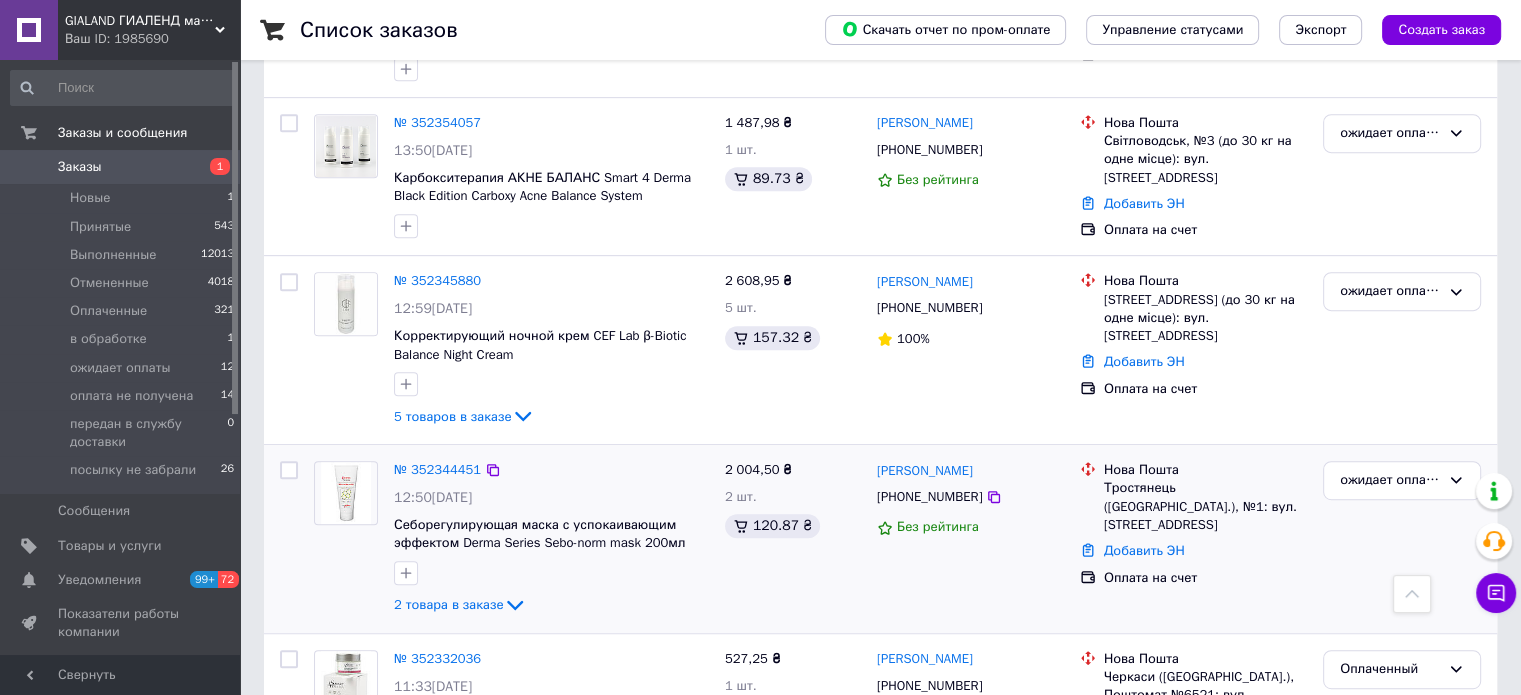 scroll, scrollTop: 1100, scrollLeft: 0, axis: vertical 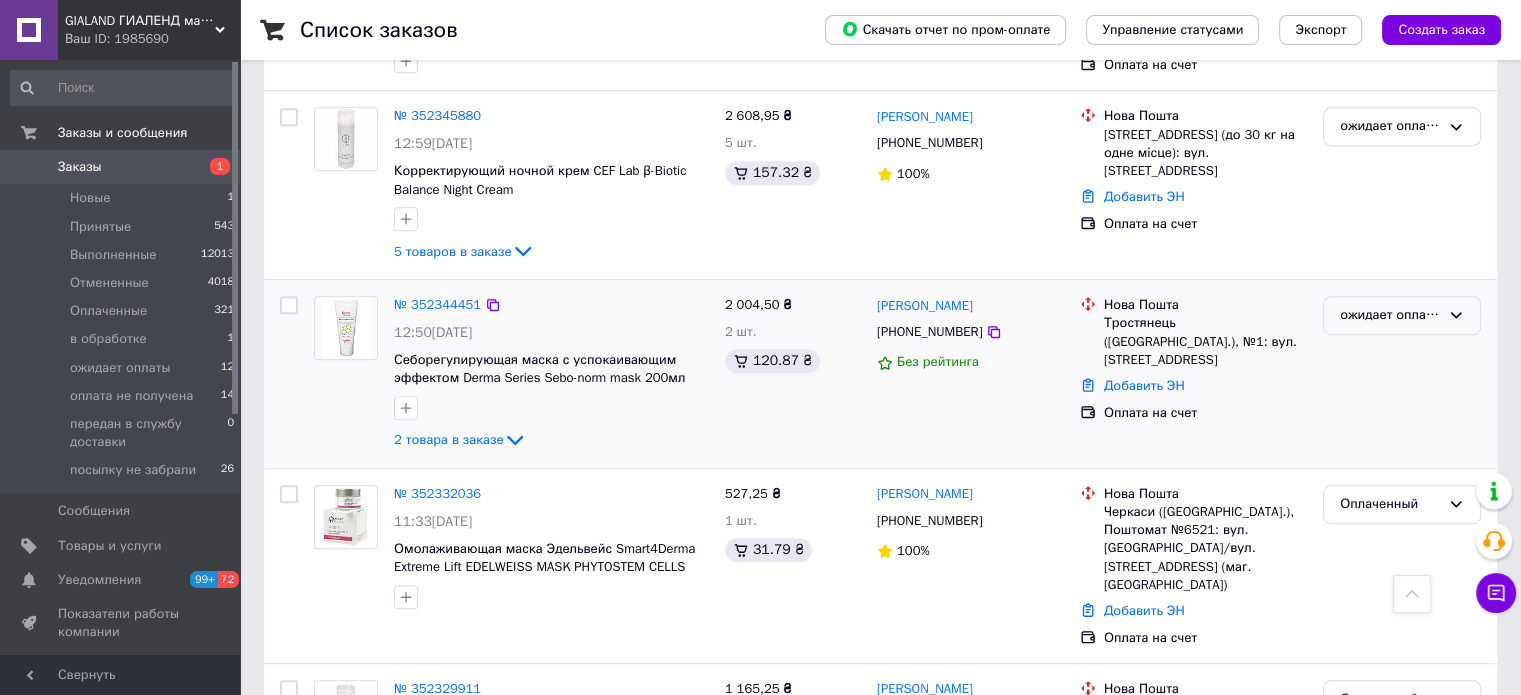 click on "ожидает оплаты" at bounding box center (1390, 315) 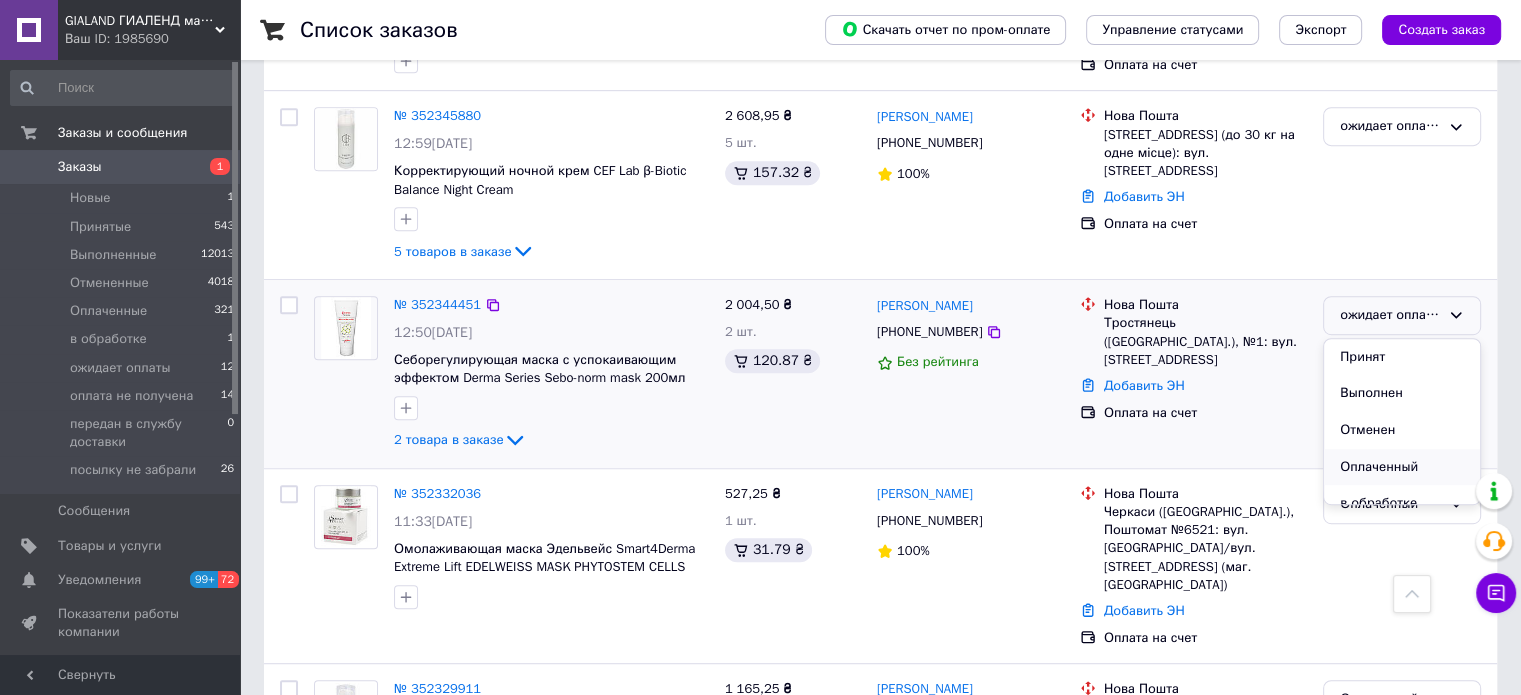 click on "Оплаченный" at bounding box center [1402, 467] 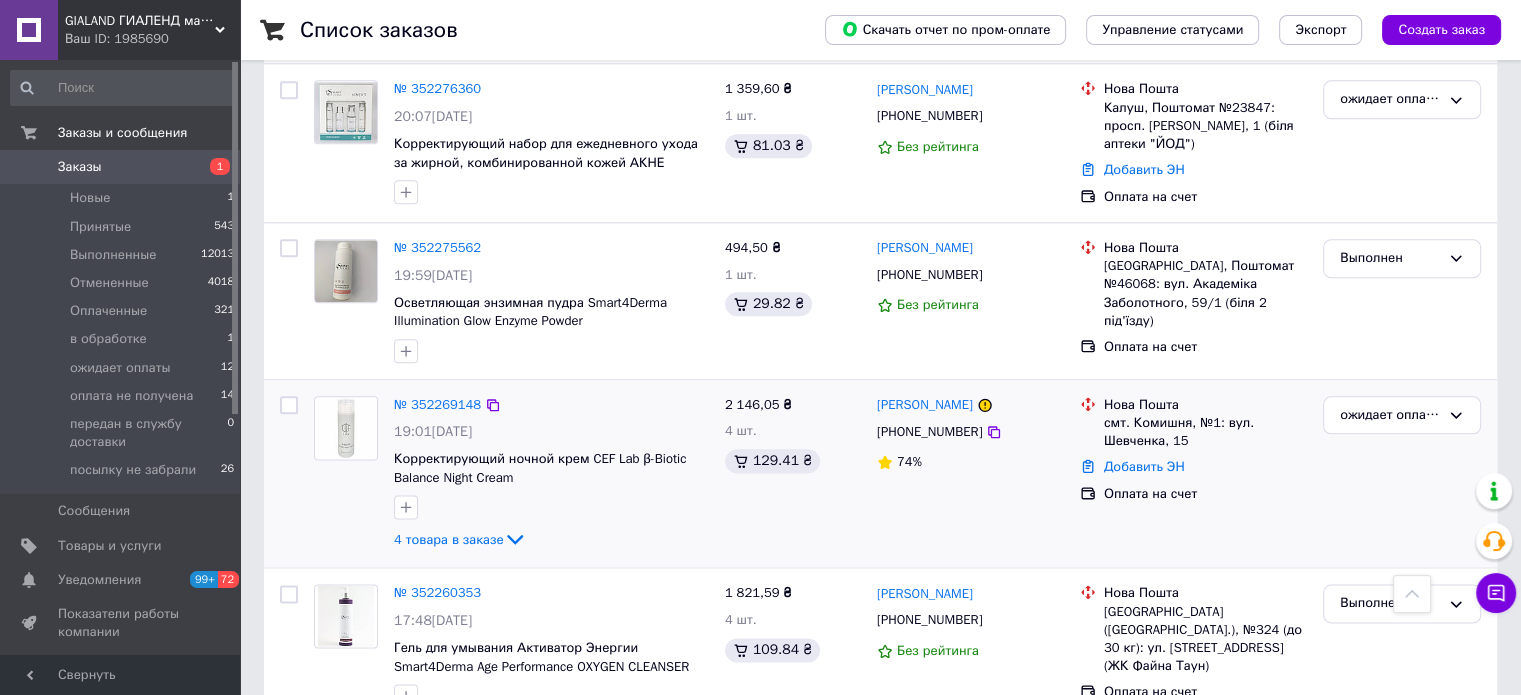 scroll, scrollTop: 2426, scrollLeft: 0, axis: vertical 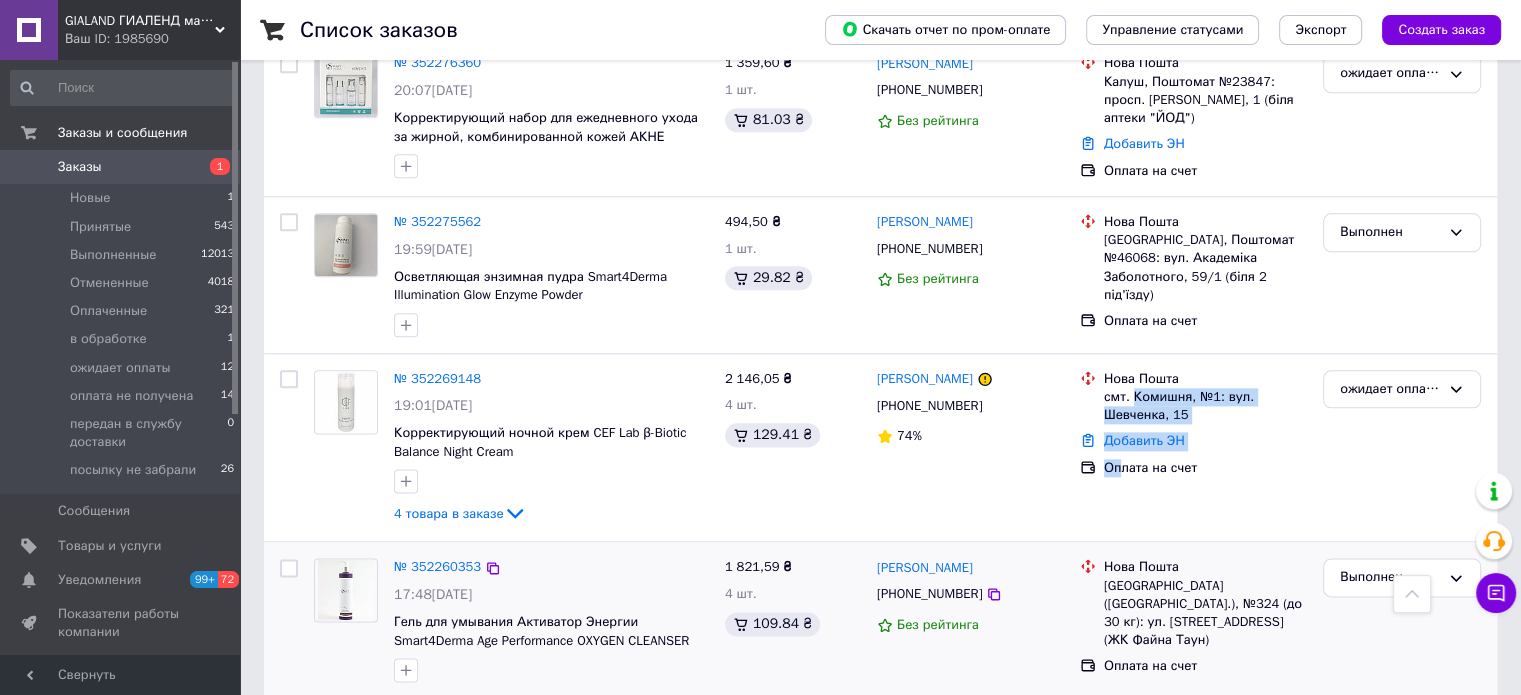 drag, startPoint x: 1132, startPoint y: 351, endPoint x: 1171, endPoint y: 578, distance: 230.32585 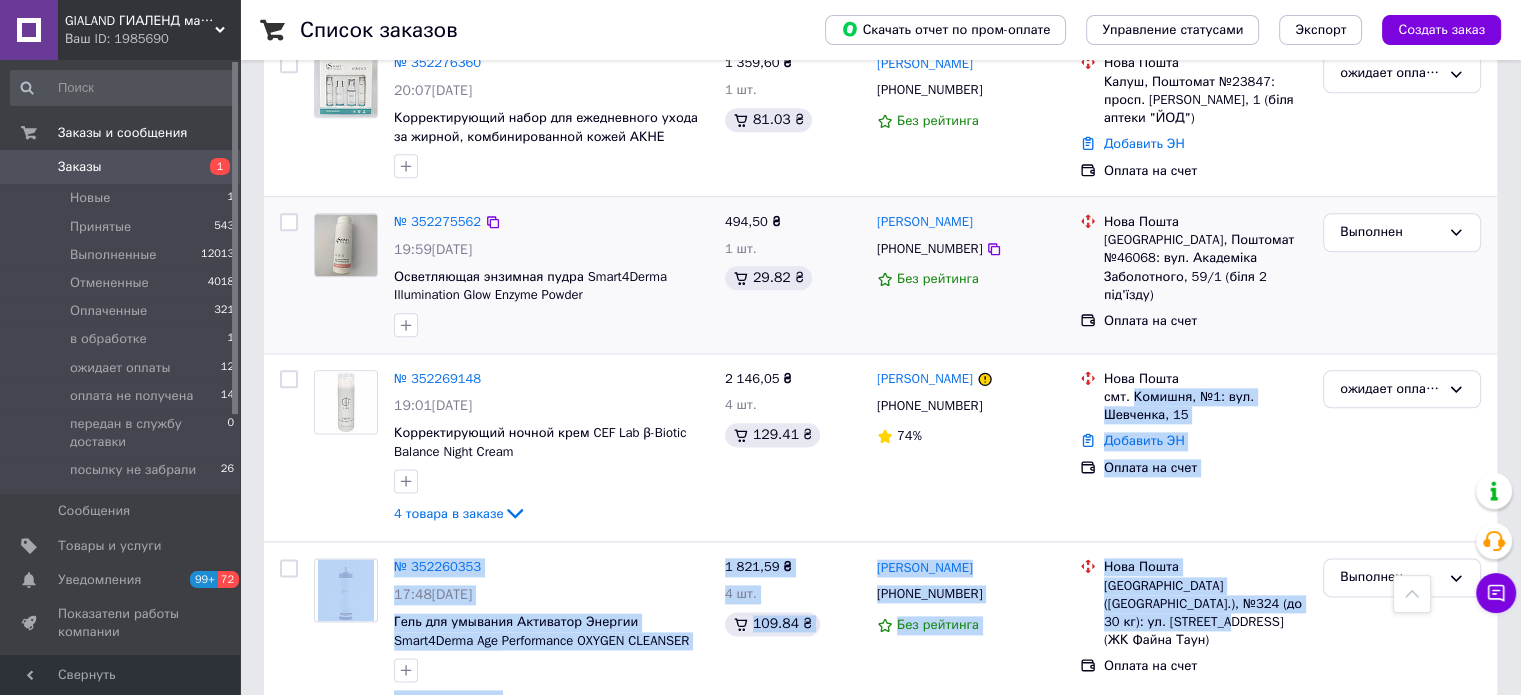 drag, startPoint x: 1375, startPoint y: 247, endPoint x: 611, endPoint y: 188, distance: 766.2748 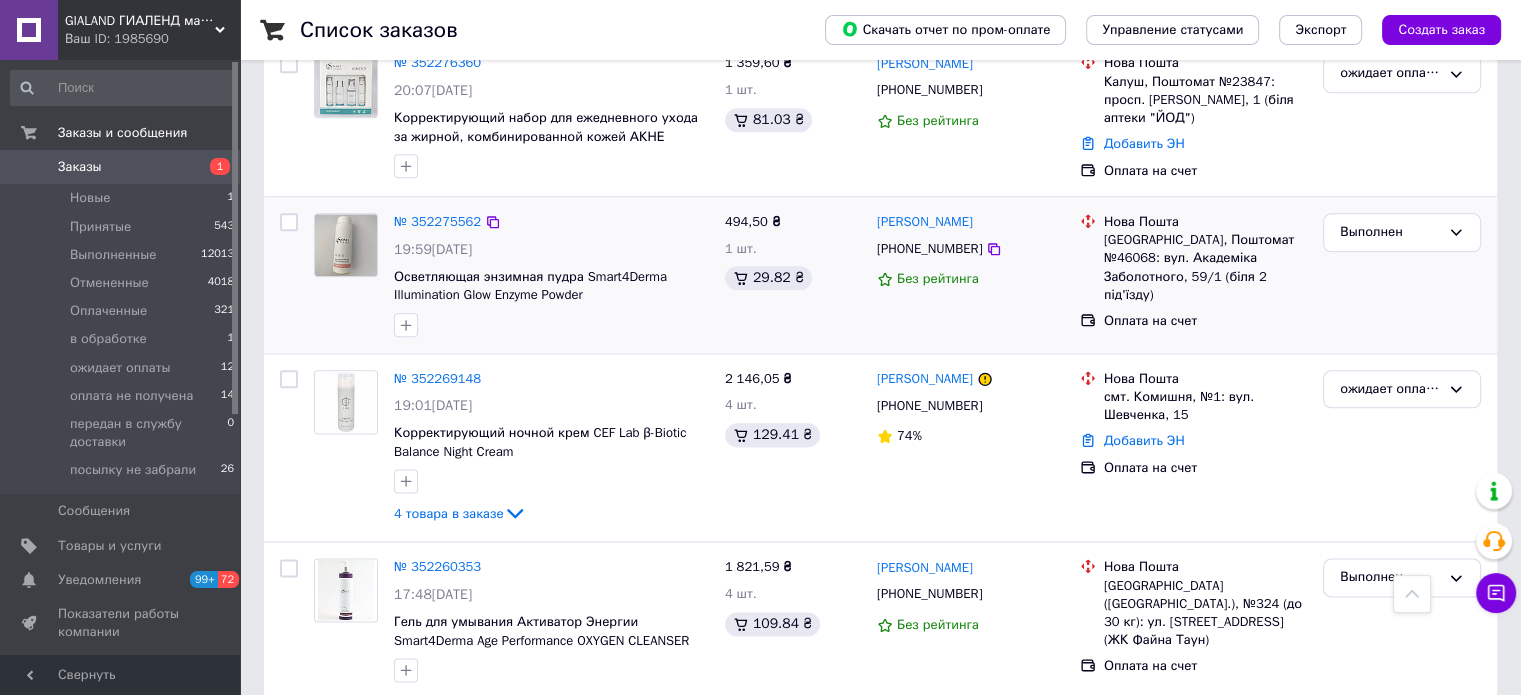 click on "№ 352275562" at bounding box center [551, 222] 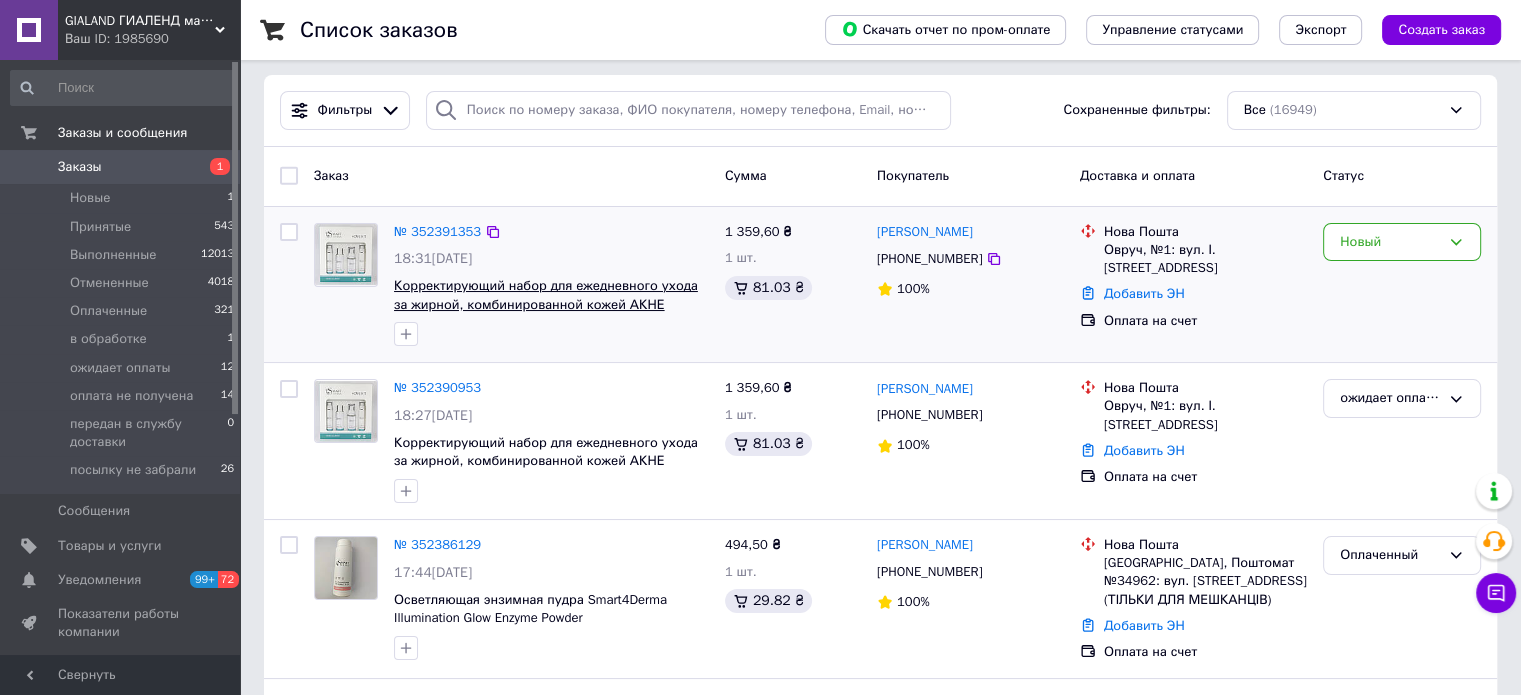 scroll, scrollTop: 0, scrollLeft: 0, axis: both 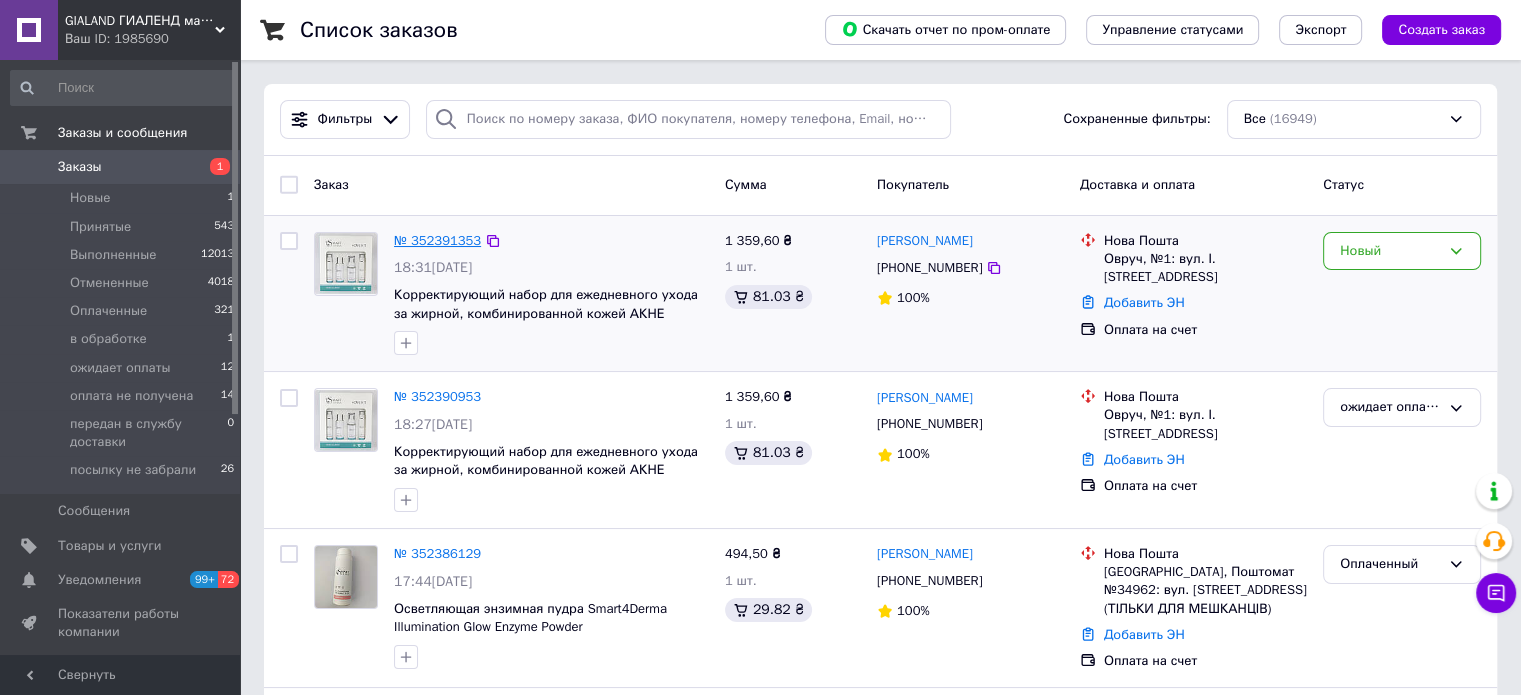 click on "№ 352391353" at bounding box center (437, 240) 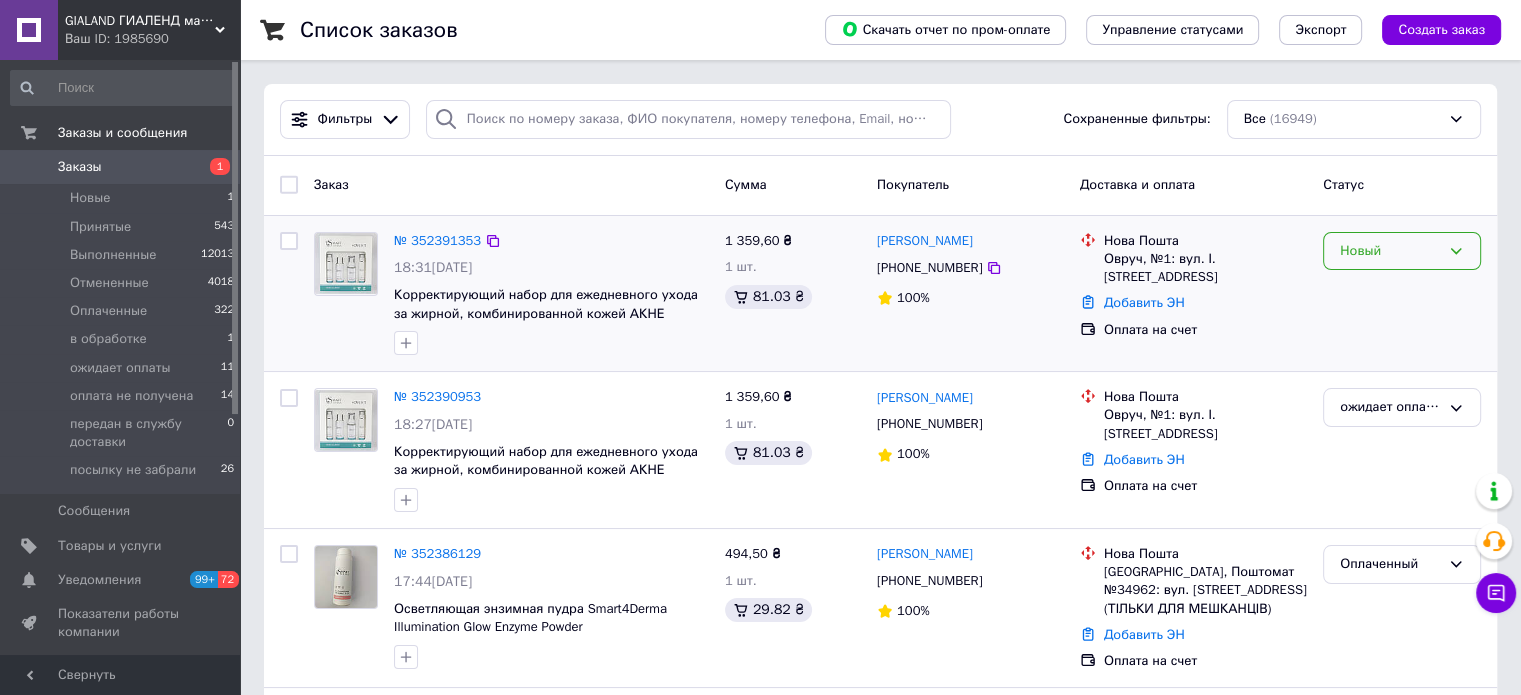 click on "Новый" at bounding box center (1390, 251) 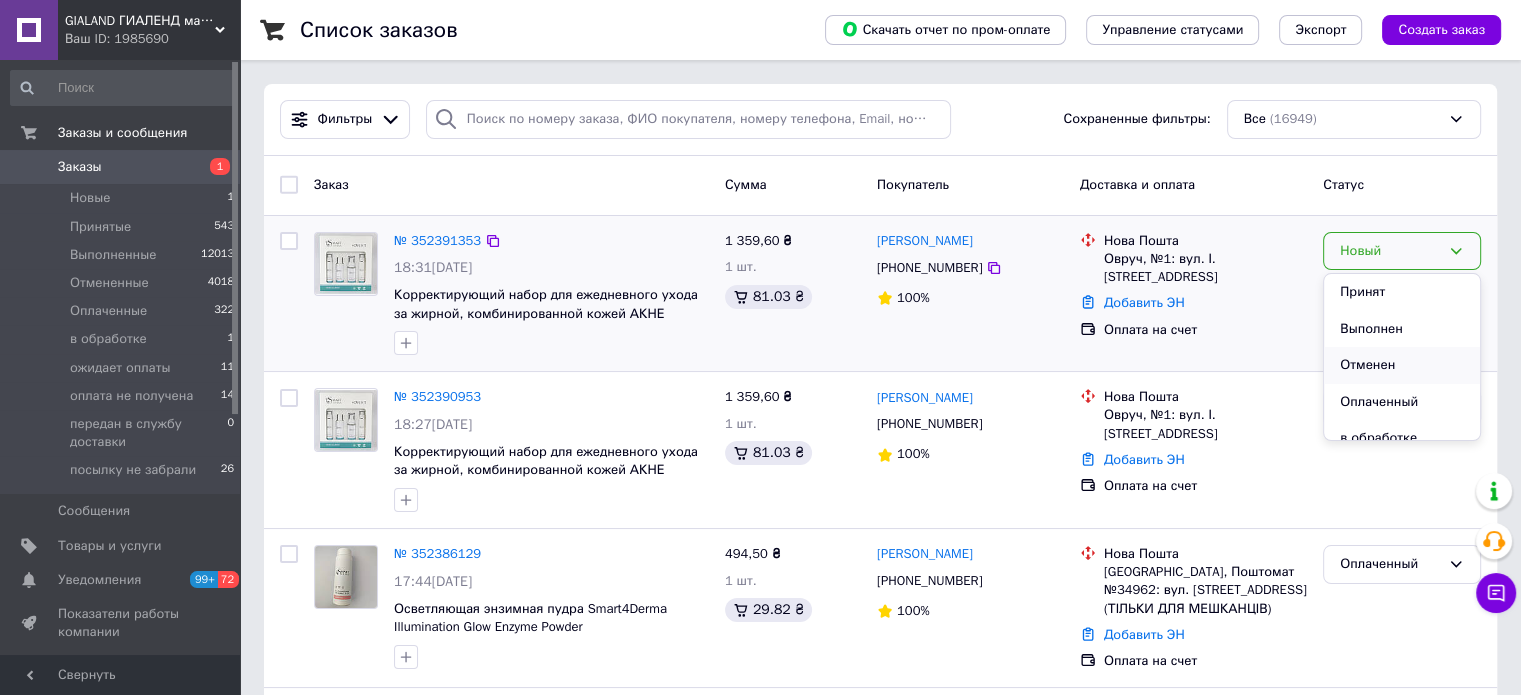 click on "Отменен" at bounding box center [1402, 365] 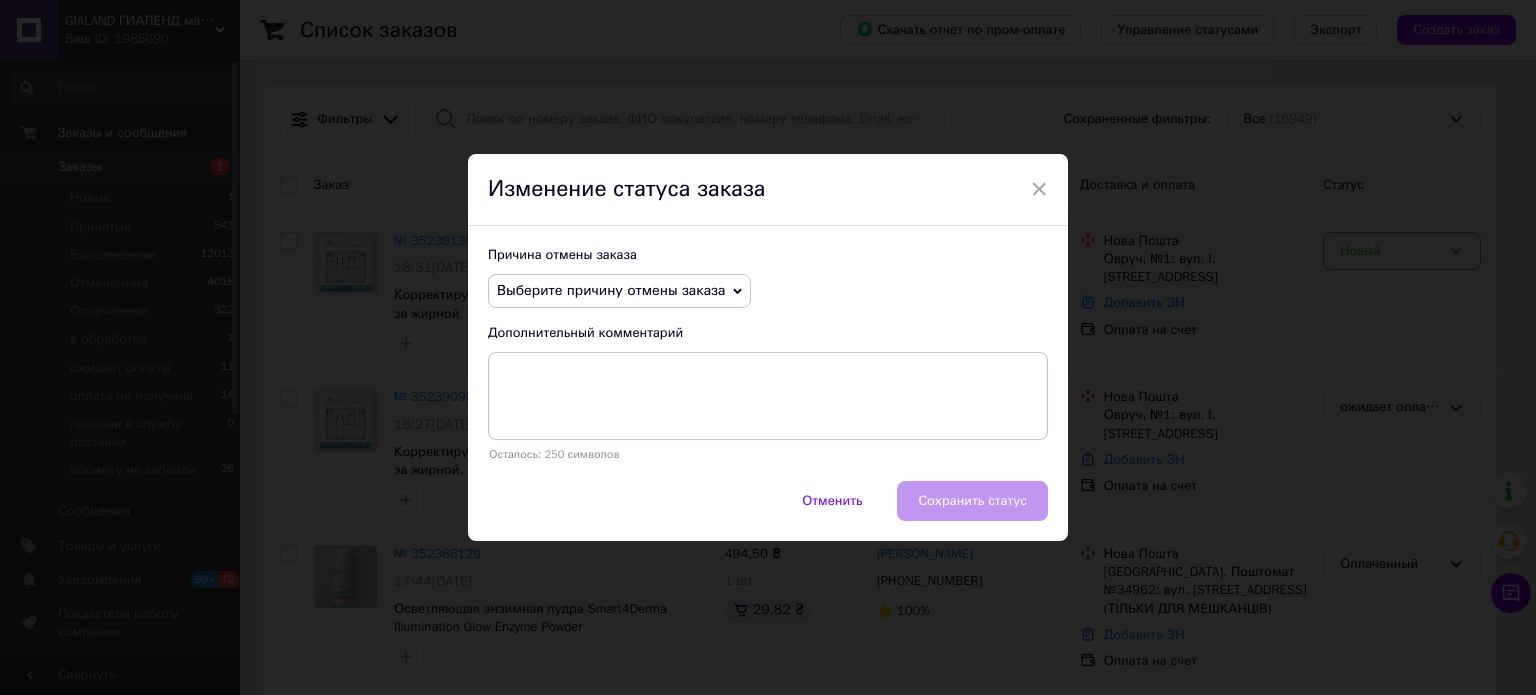 click on "Выберите причину отмены заказа" at bounding box center (611, 290) 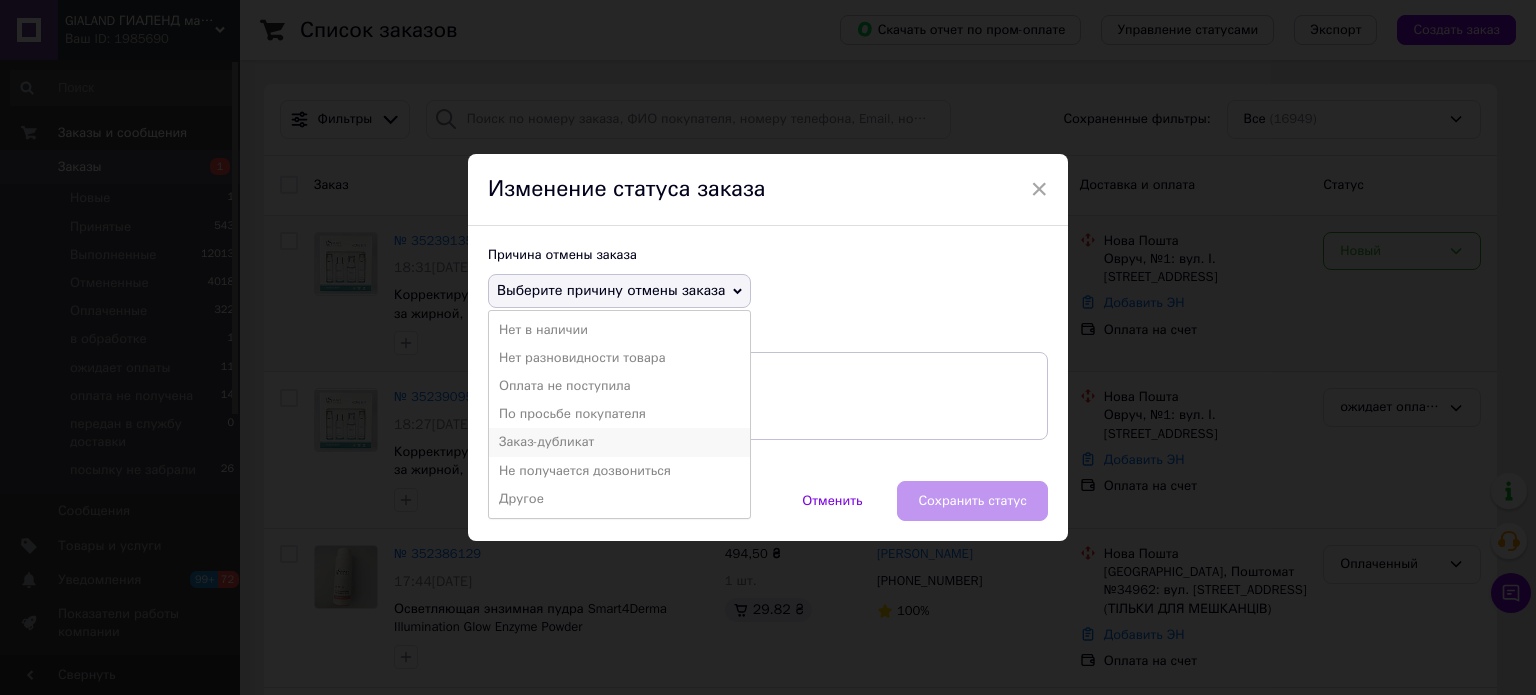 click on "Заказ-дубликат" at bounding box center [619, 442] 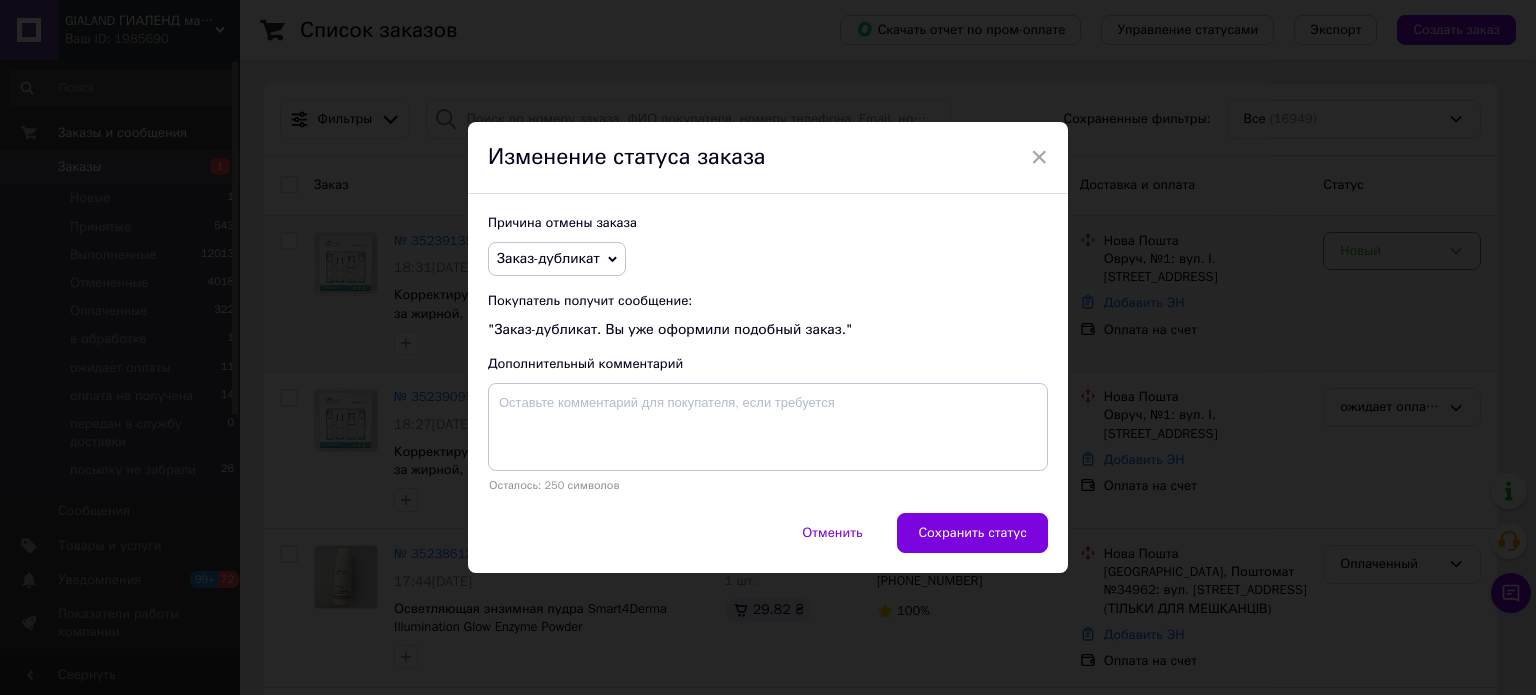 click on "Сохранить статус" at bounding box center [972, 533] 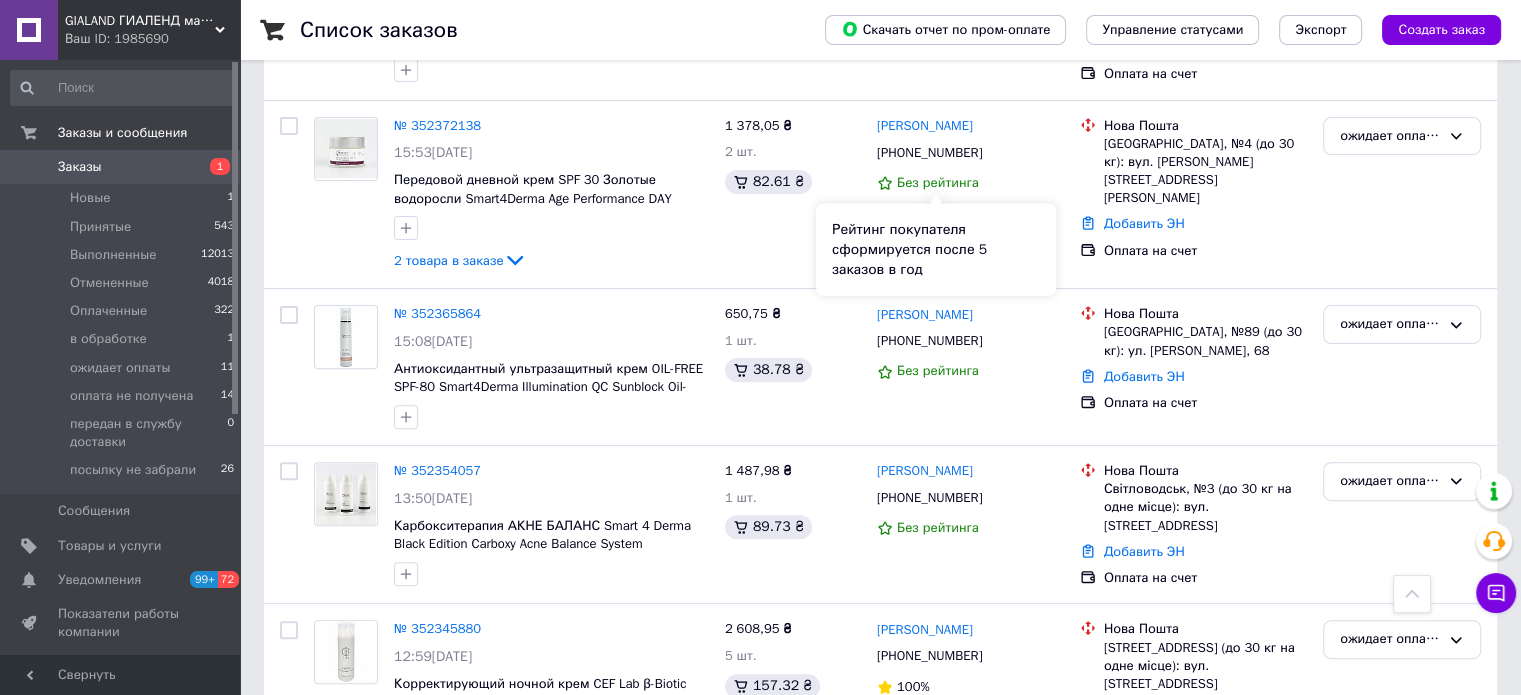 scroll, scrollTop: 600, scrollLeft: 0, axis: vertical 